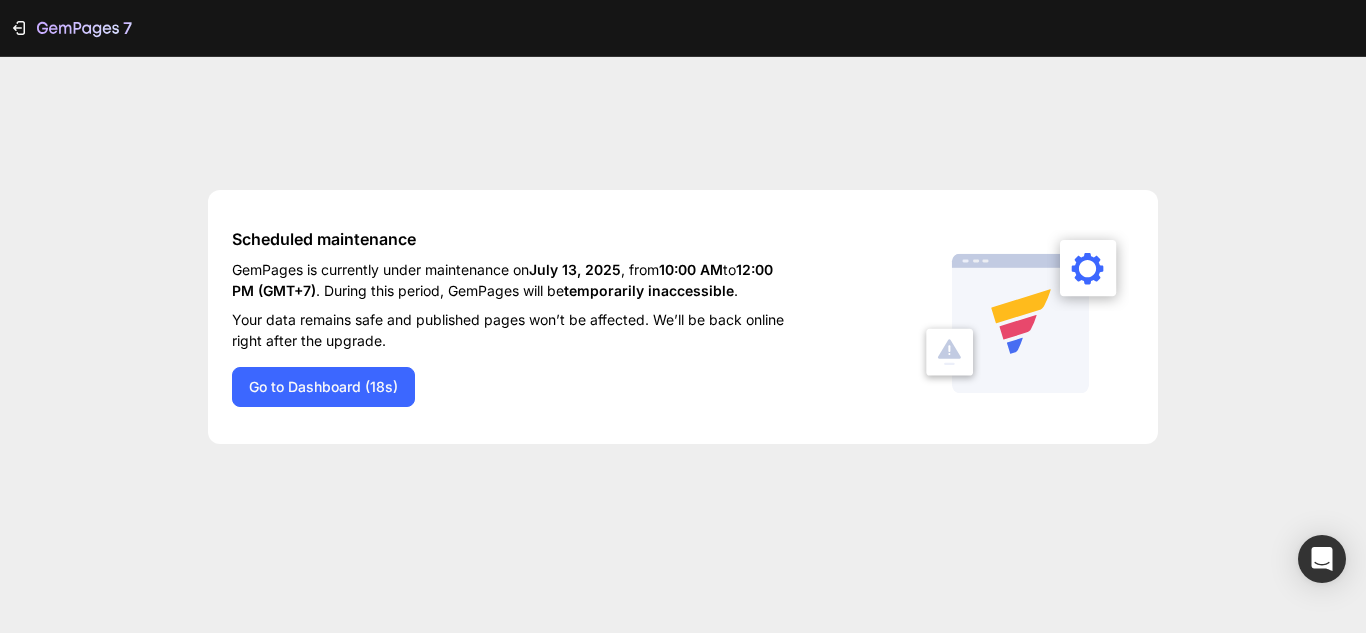 scroll, scrollTop: 0, scrollLeft: 0, axis: both 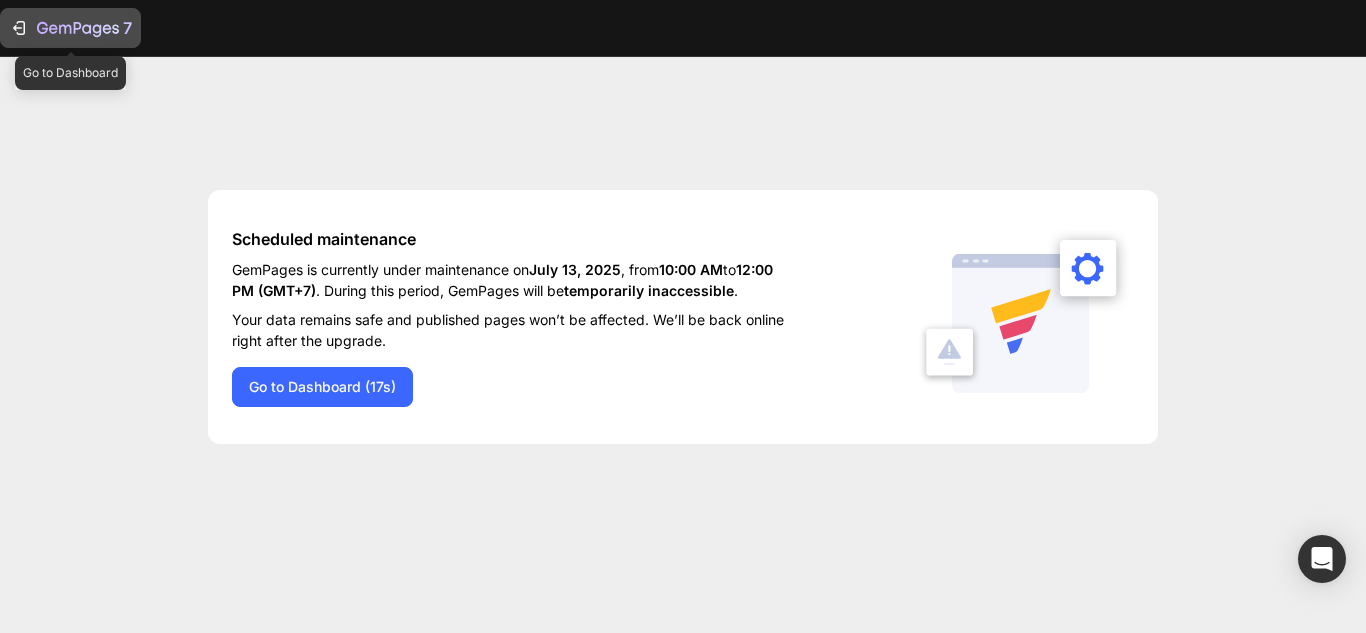 click on "7" at bounding box center (70, 28) 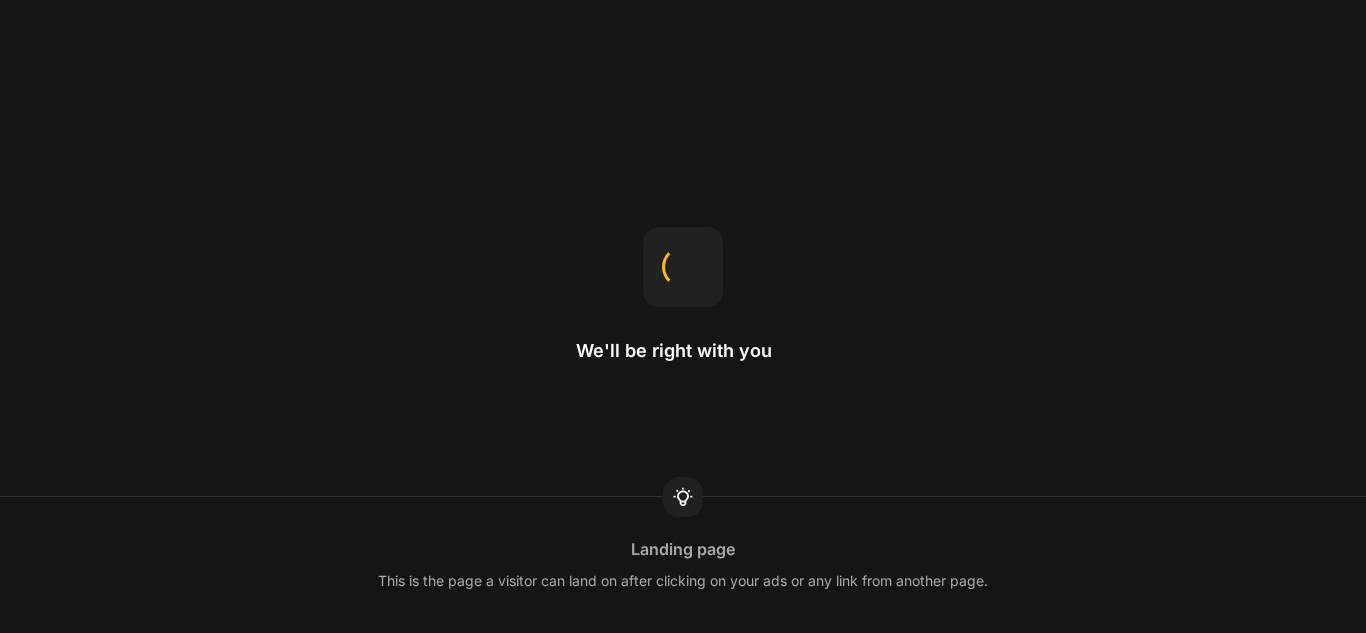 scroll, scrollTop: 0, scrollLeft: 0, axis: both 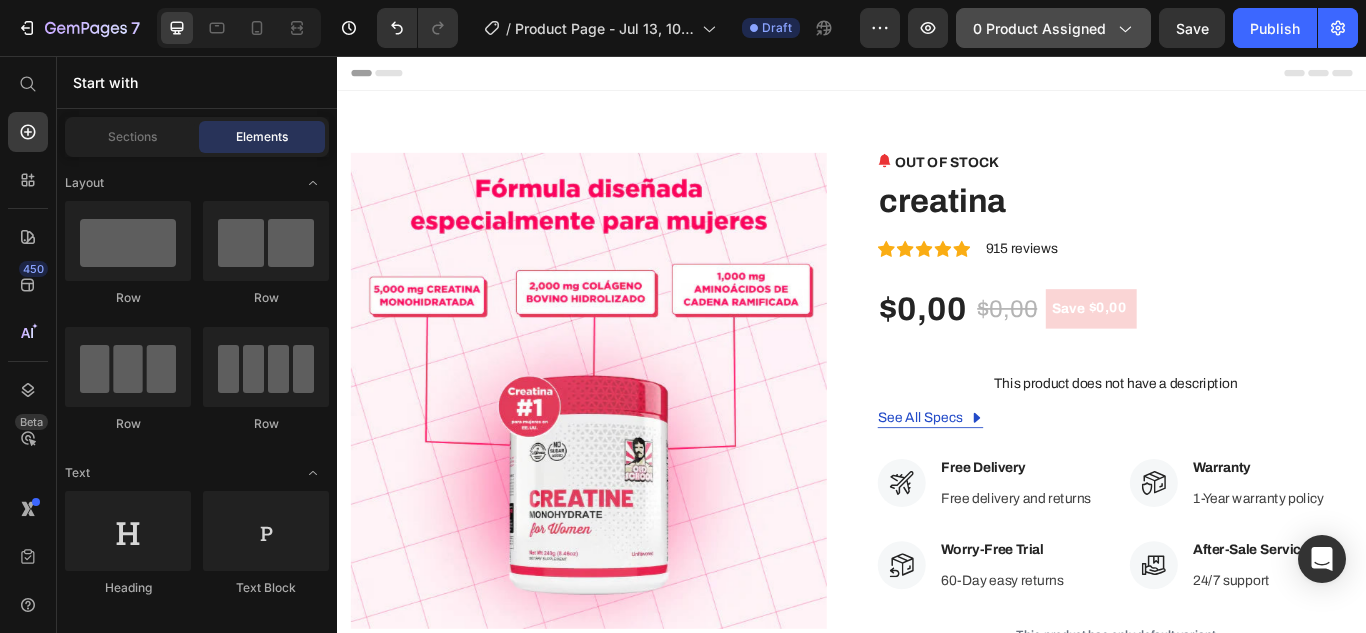 click on "0 product assigned" 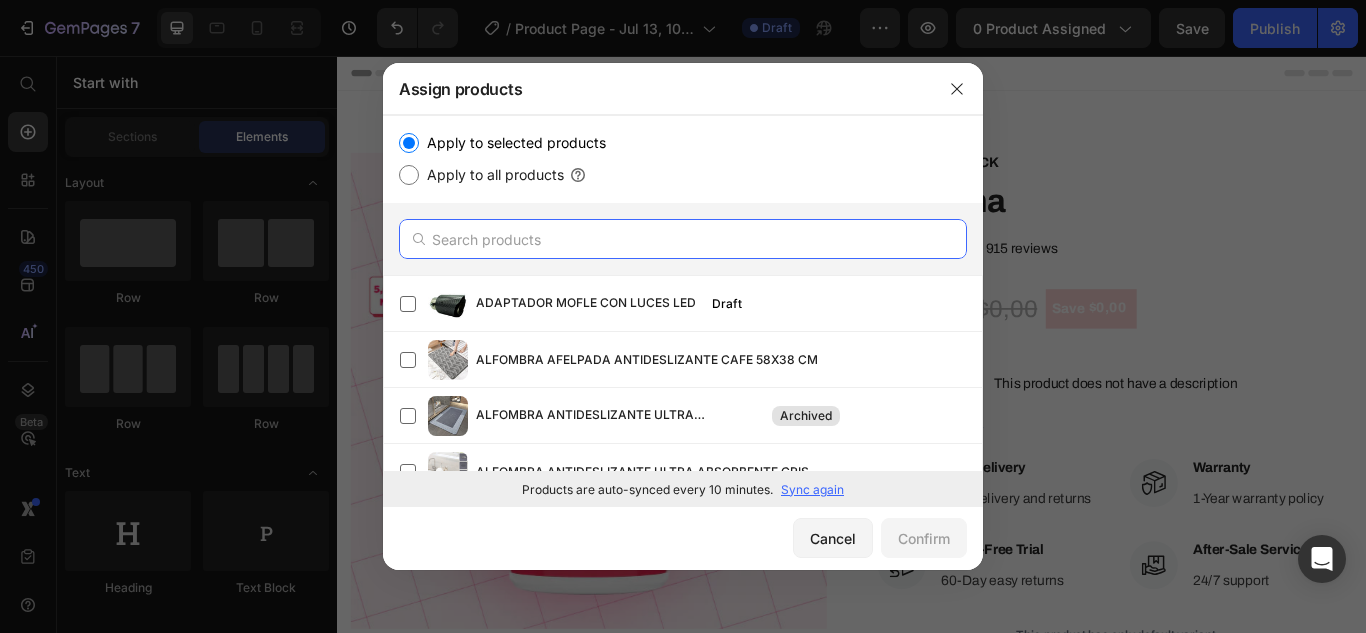 click at bounding box center (683, 239) 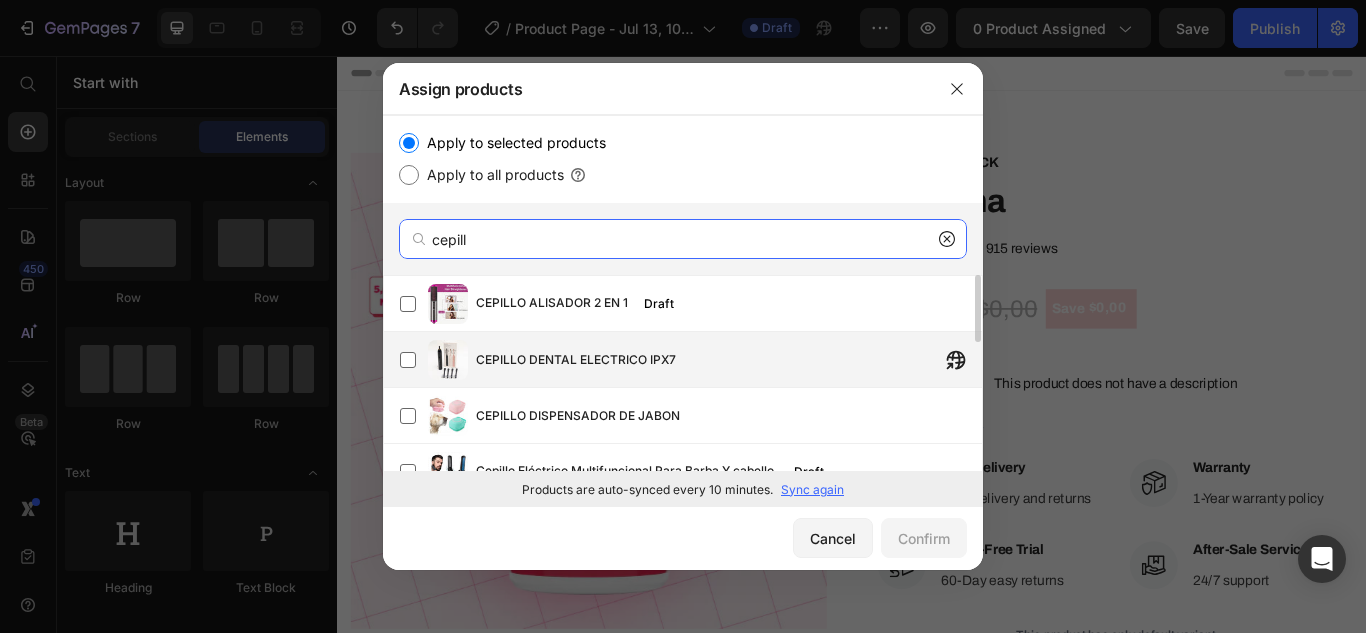 type on "cepill" 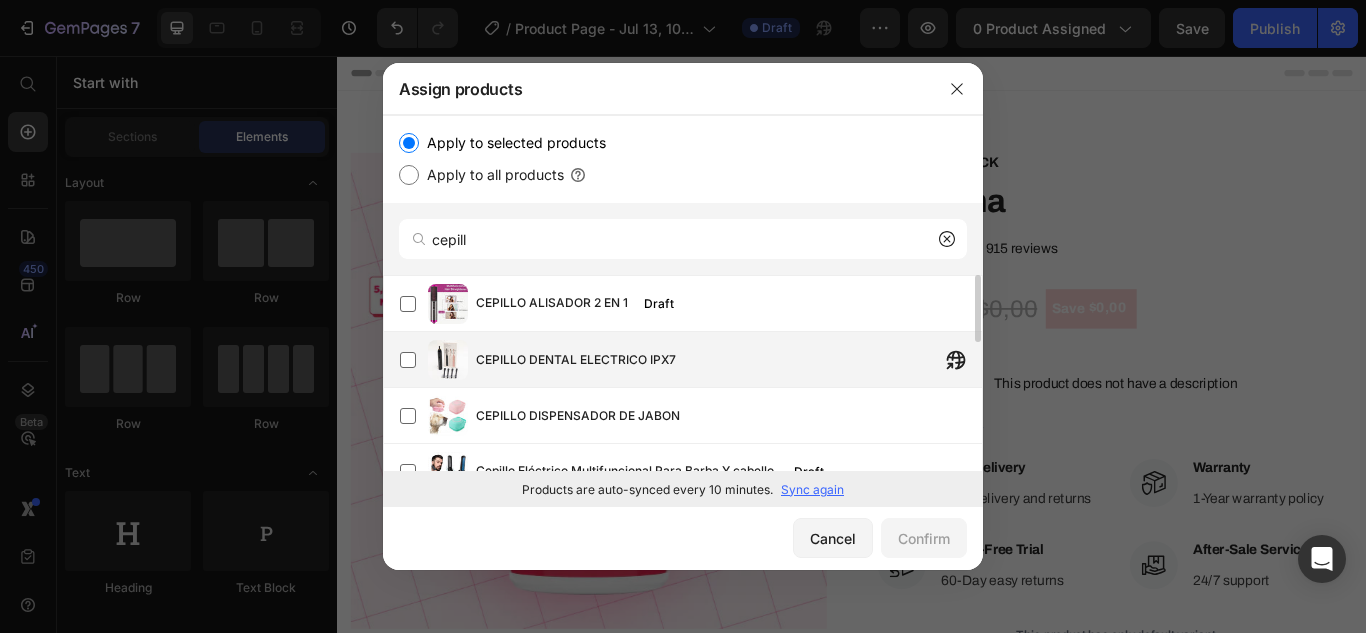 click on "CEPILLO DENTAL ELECTRICO IPX7" at bounding box center [729, 360] 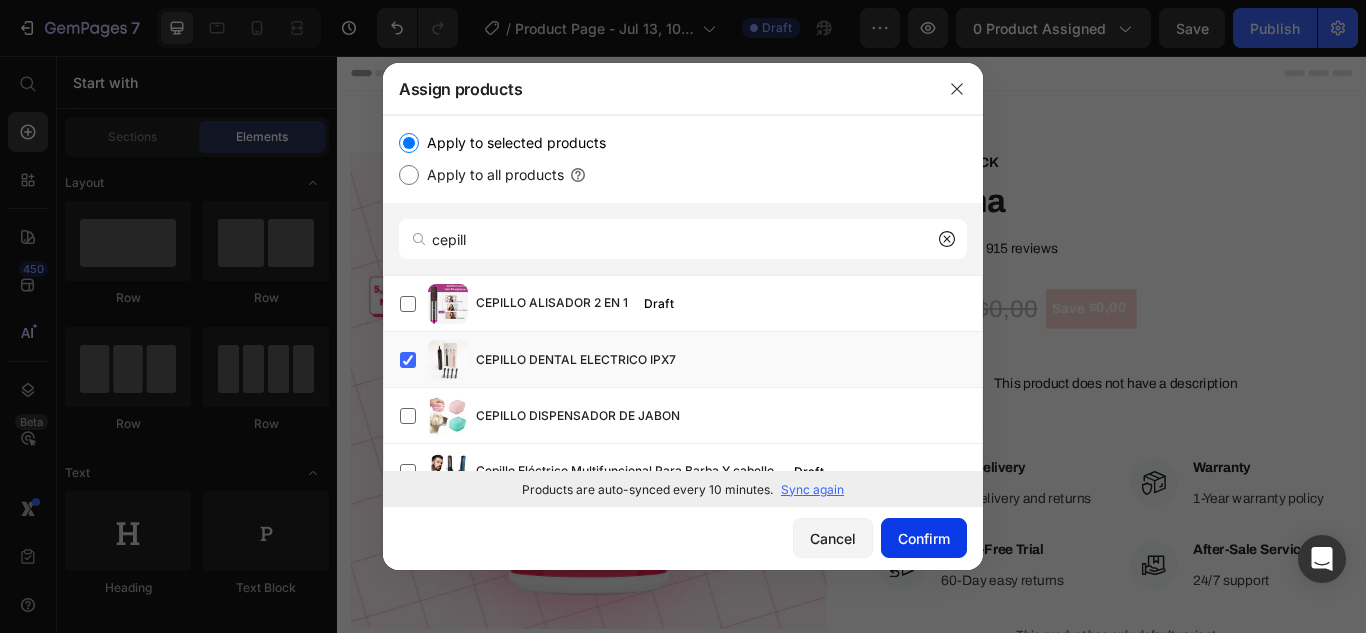 click on "Confirm" at bounding box center [924, 538] 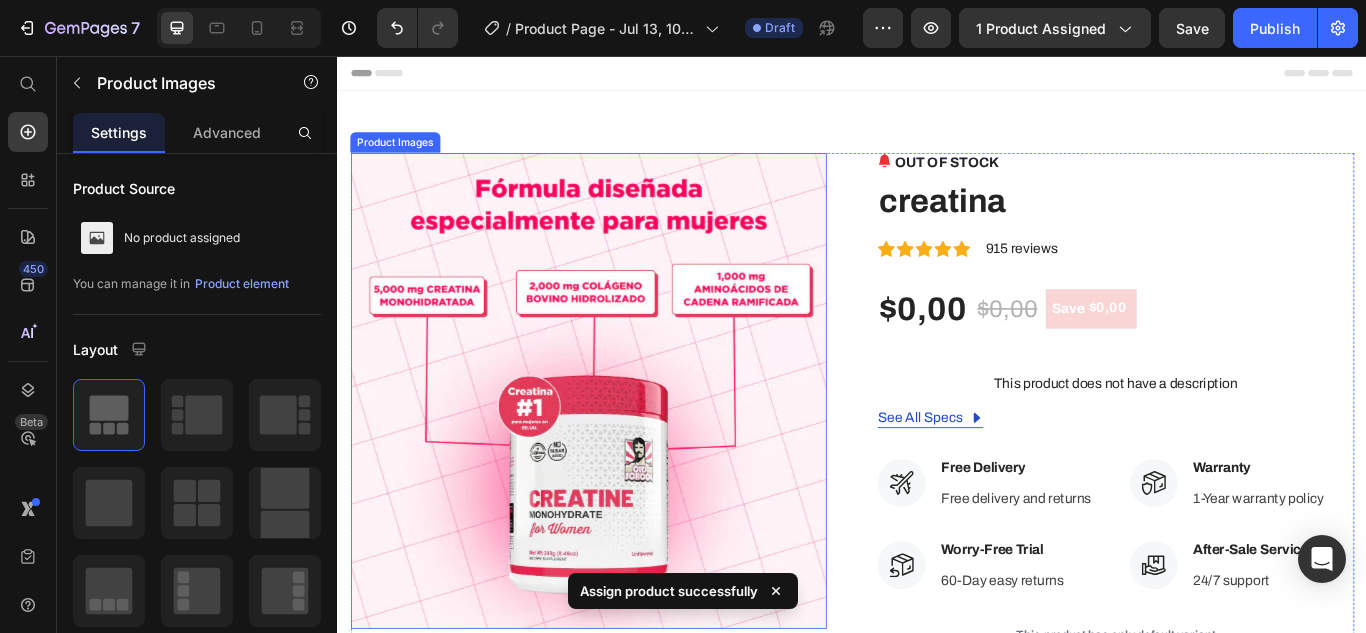 click at bounding box center (629, 446) 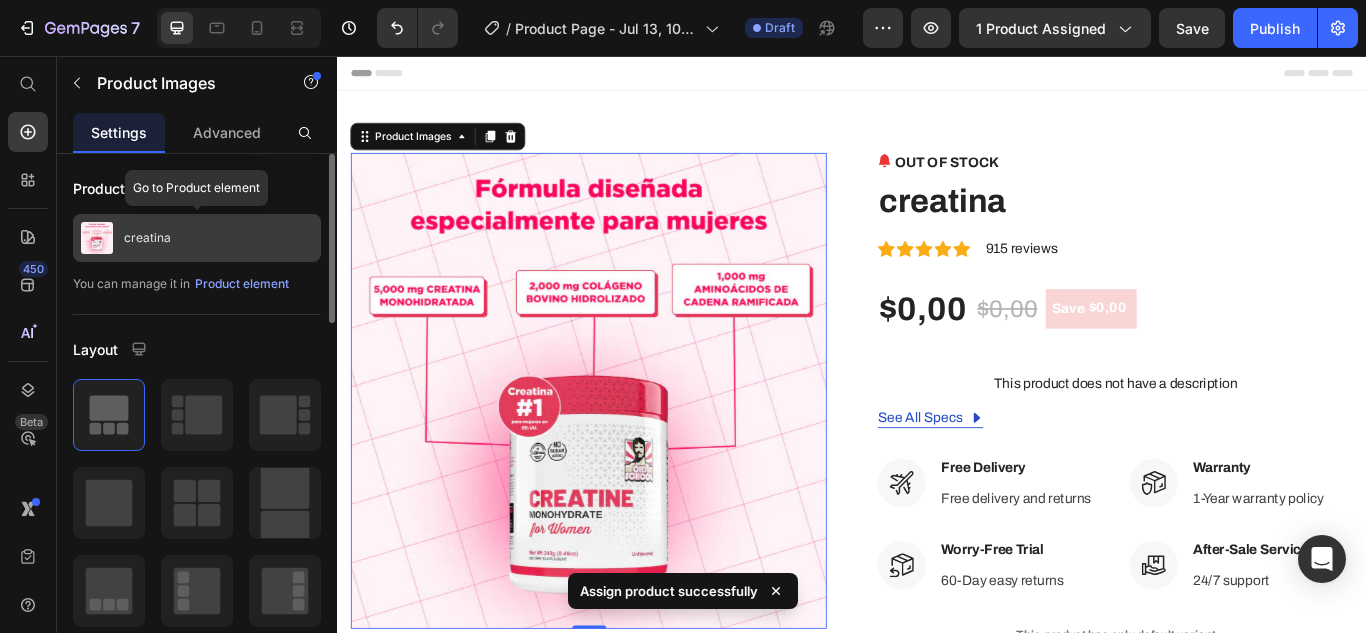 click on "creatina" at bounding box center (197, 238) 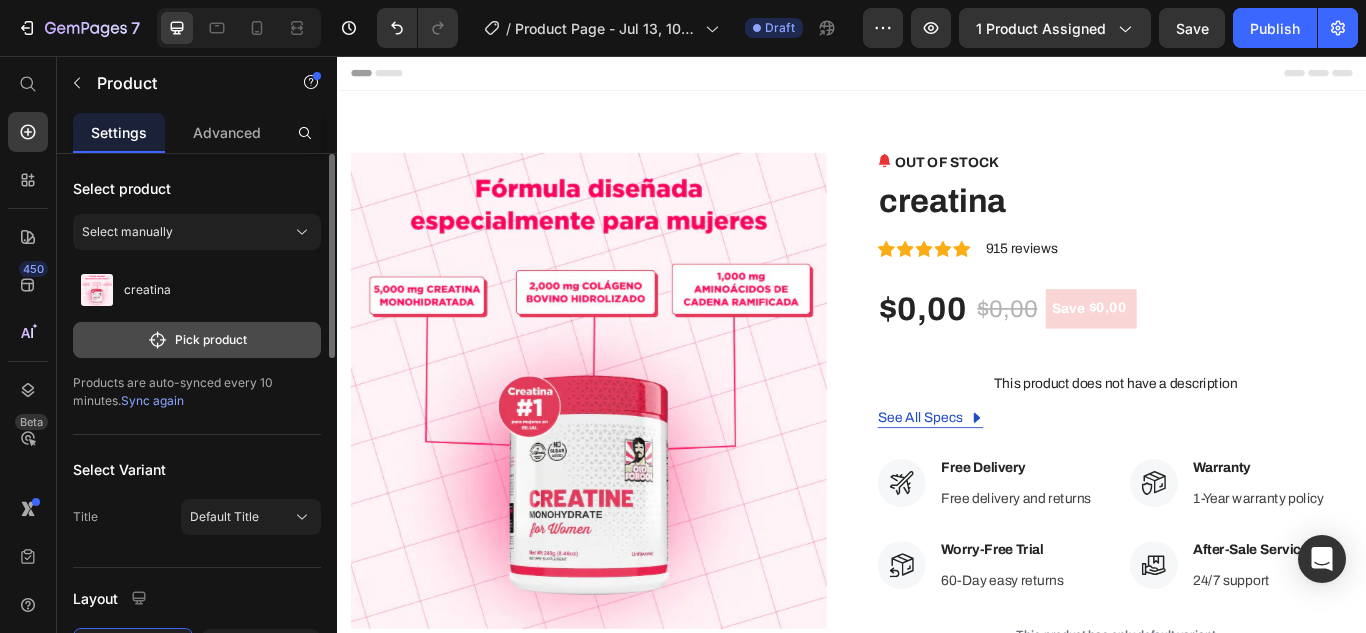 click on "Pick product" at bounding box center [197, 340] 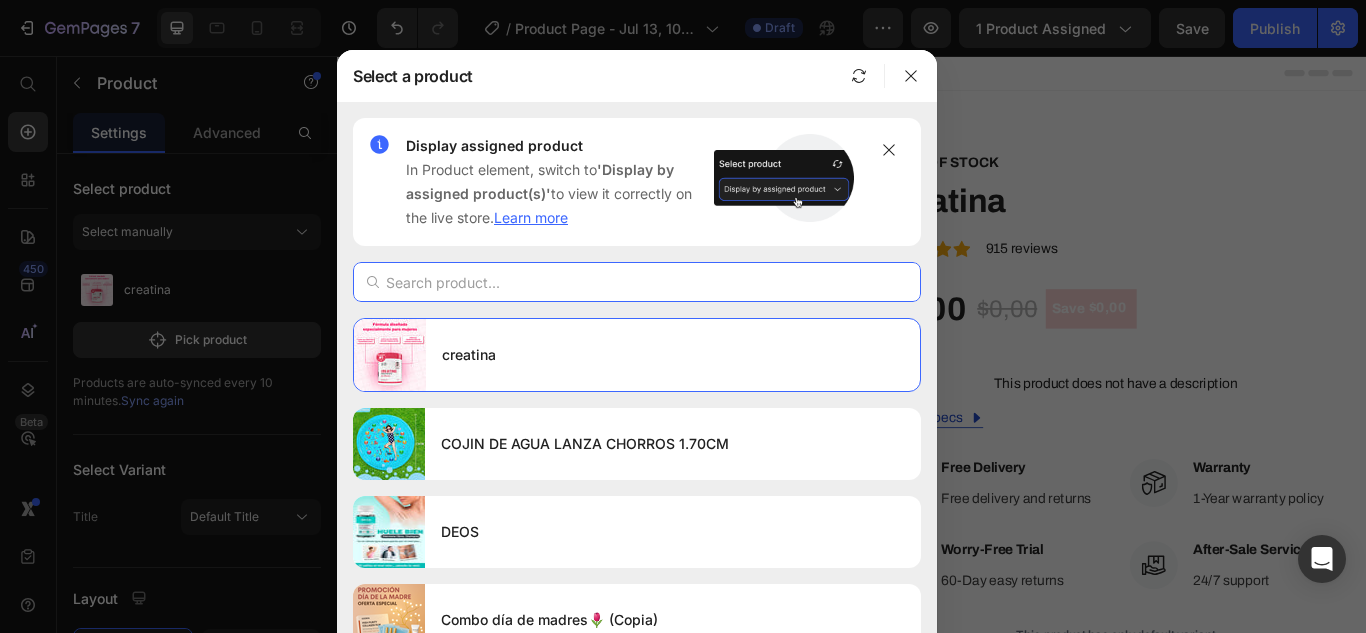 click at bounding box center (637, 282) 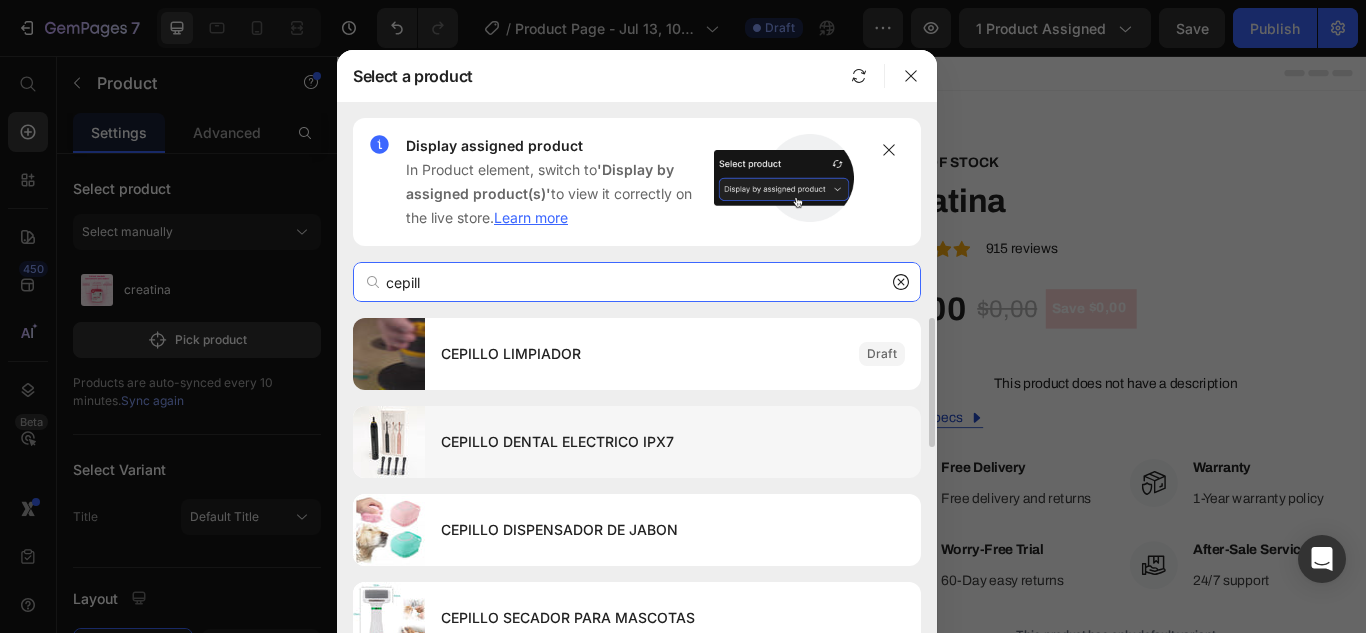 type on "cepill" 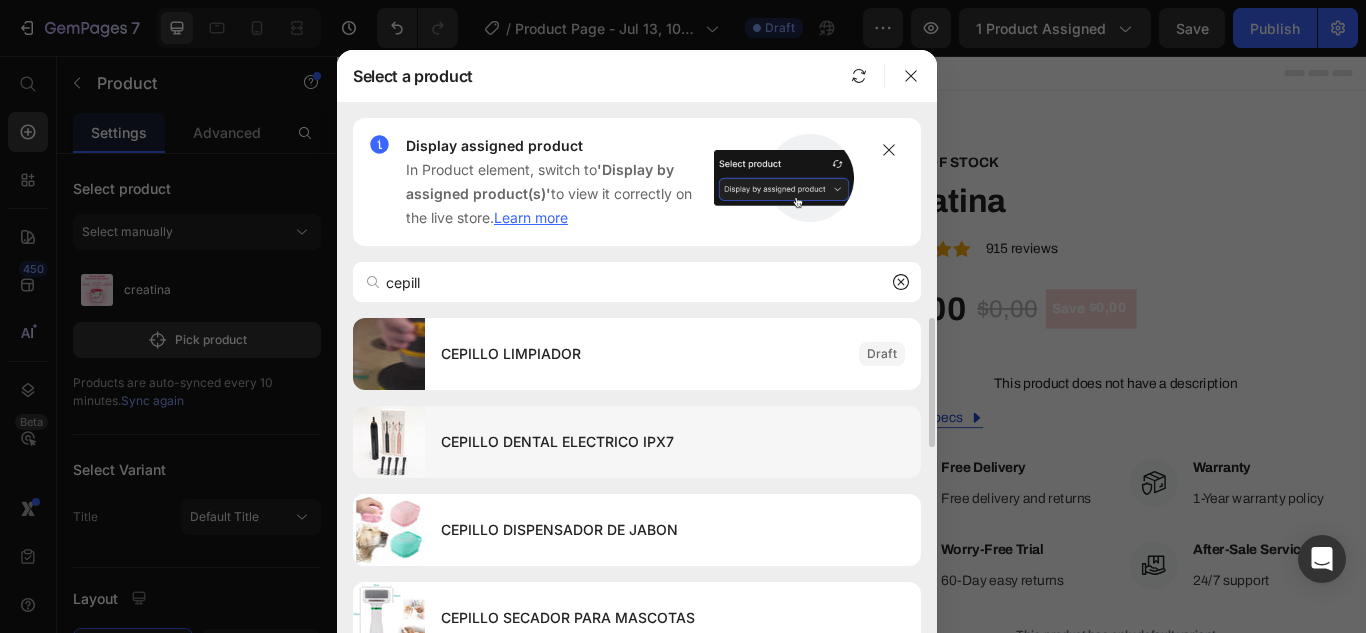 click on "CEPILLO DENTAL ELECTRICO IPX7" at bounding box center (673, 442) 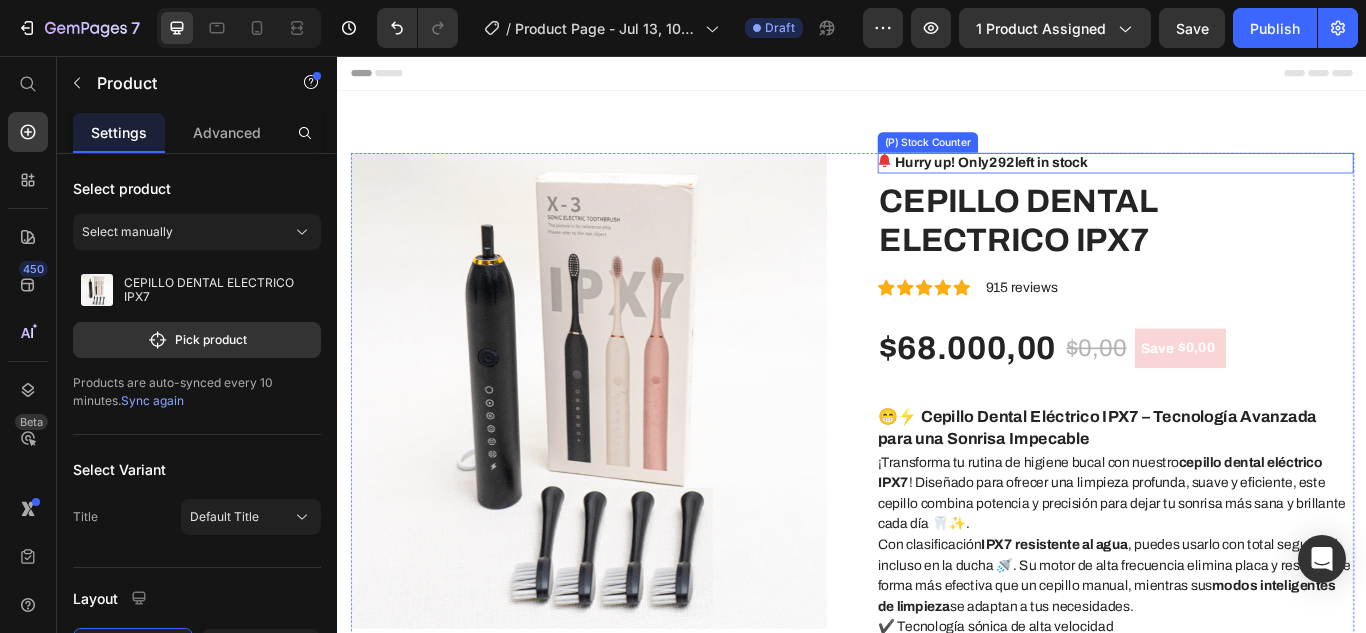 click on "(P) Stock Counter" at bounding box center [1025, 157] 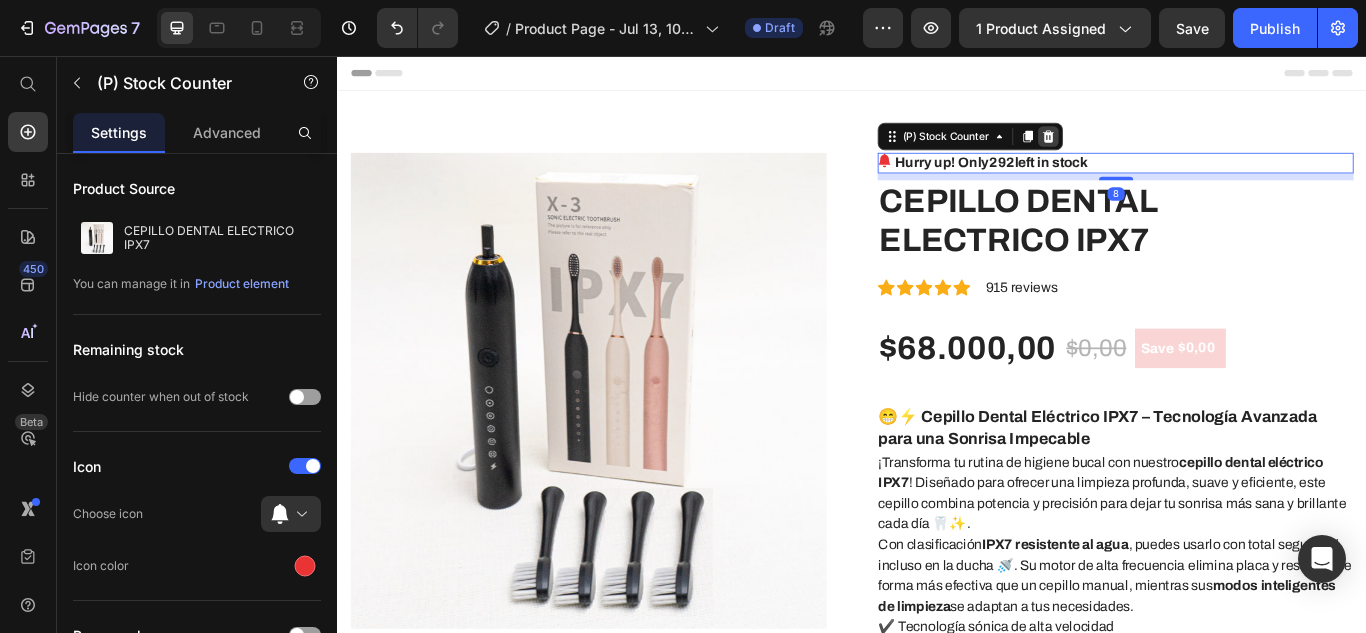 click at bounding box center (1166, 150) 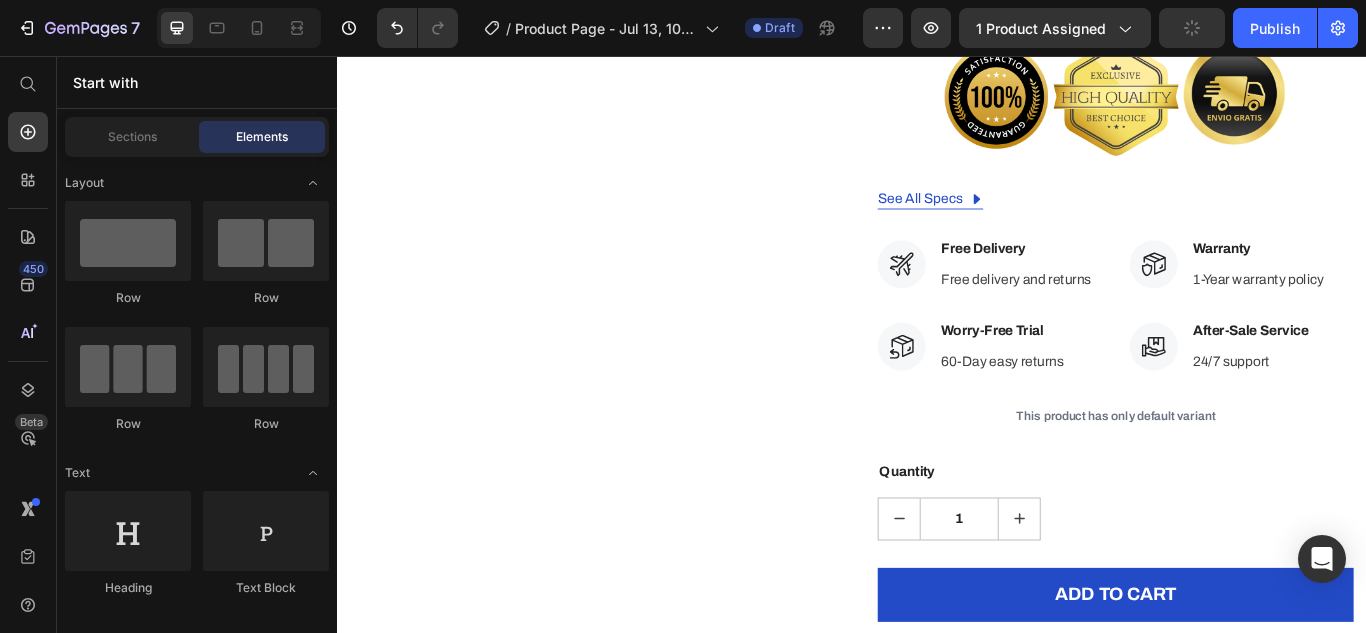 scroll, scrollTop: 878, scrollLeft: 0, axis: vertical 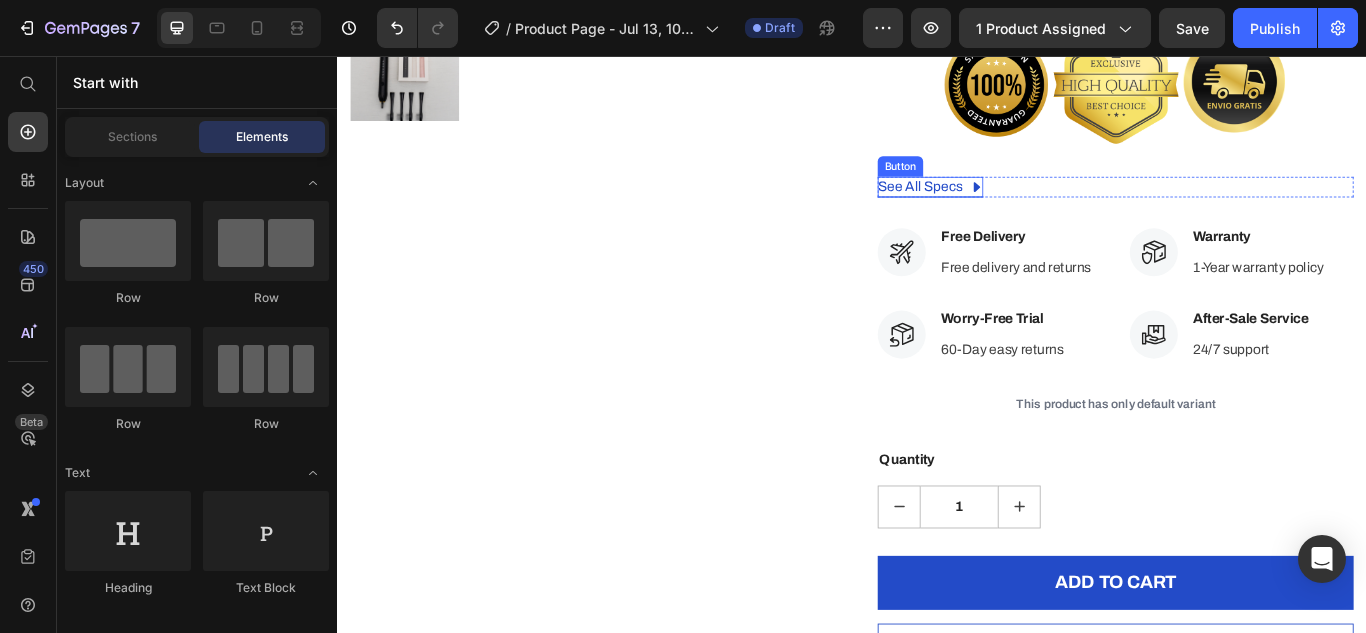 click on "CEPILLO DENTAL ELECTRICO IPX7 (P) Title
Icon
Icon
Icon
Icon
Icon Icon List Hoz 915 reviews Text block Row $68.000,00 (P) Price $0,00 (P) Price Save $0,00 (P) Tag Row 😁⚡ Cepillo Dental Eléctrico IPX7 – Tecnología Avanzada para una Sonrisa Impecable
¡Transforma tu rutina de higiene bucal con nuestro  cepillo dental eléctrico IPX7 ! Diseñado para ofrecer una limpieza profunda, suave y eficiente, este cepillo combina potencia y precisión para dejar tu sonrisa más sana y brillante cada día 🦷✨.
Con clasificación  IPX7 resistente al agua , puedes usarlo con total seguridad incluso en la ducha 🚿. Su motor de alta frecuencia elimina placa y residuos de forma más efectiva que un cepillo manual, mientras sus  modos inteligentes de limpieza  se adaptan a tus necesidades.
✔️ Tecnología sónica de alta velocidad ✔️ Resistente al agua (IPX7) – uso seguro bajo la ducha 💧
🎯
🛒   😄０" at bounding box center (1244, 36) 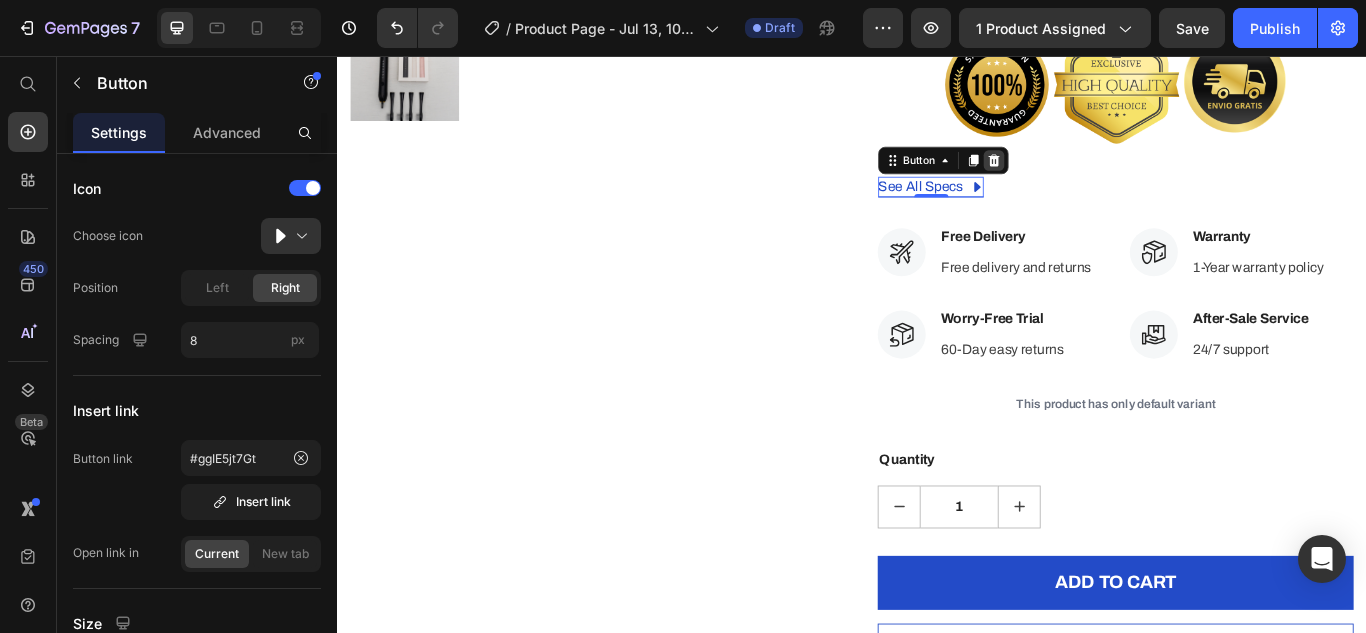 click at bounding box center (1102, 178) 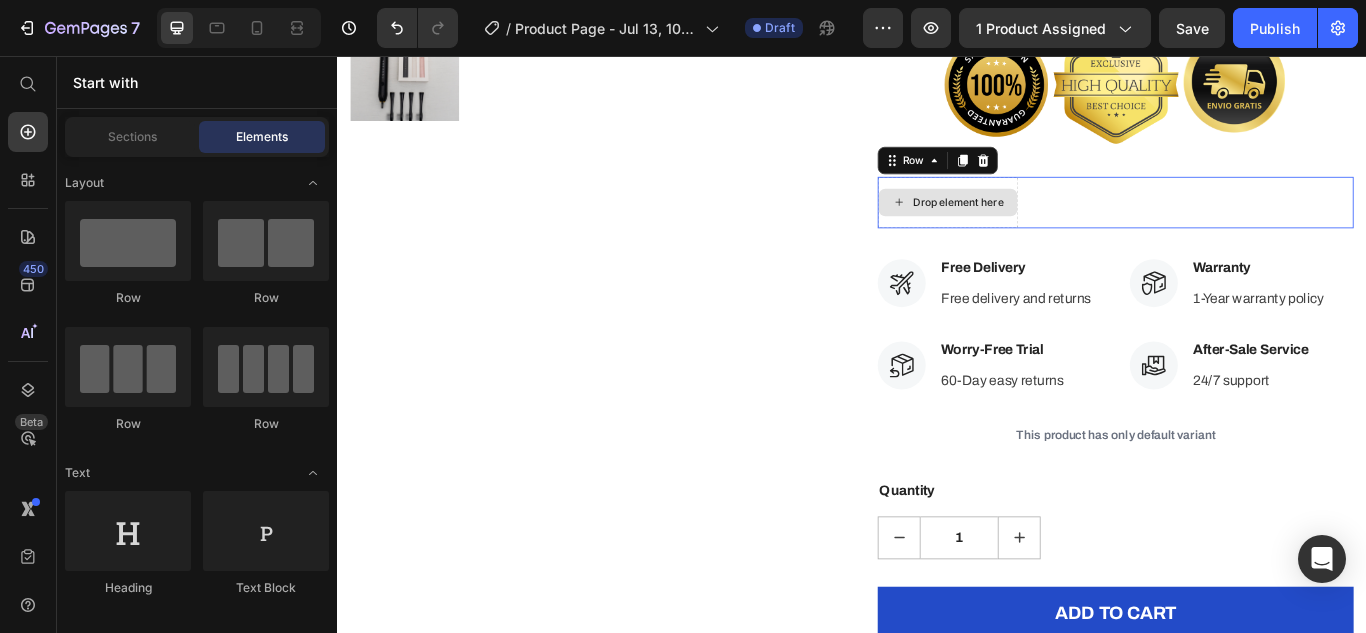 click on "Drop element here" at bounding box center (1049, 227) 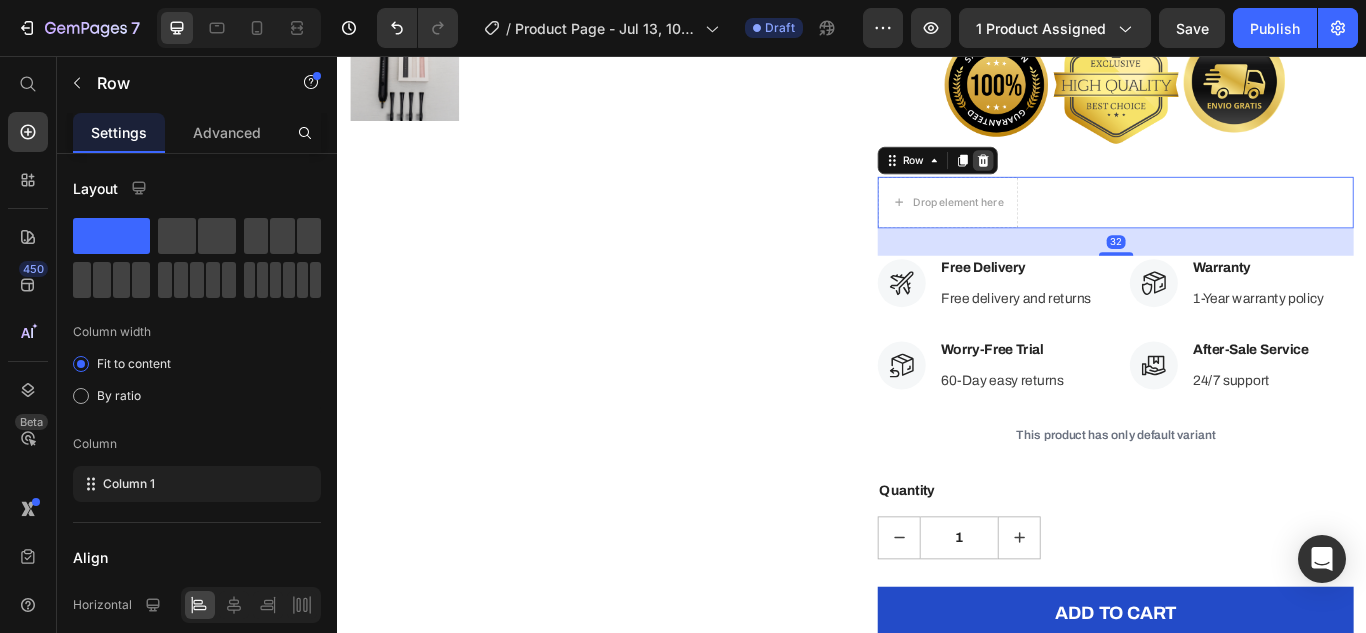click 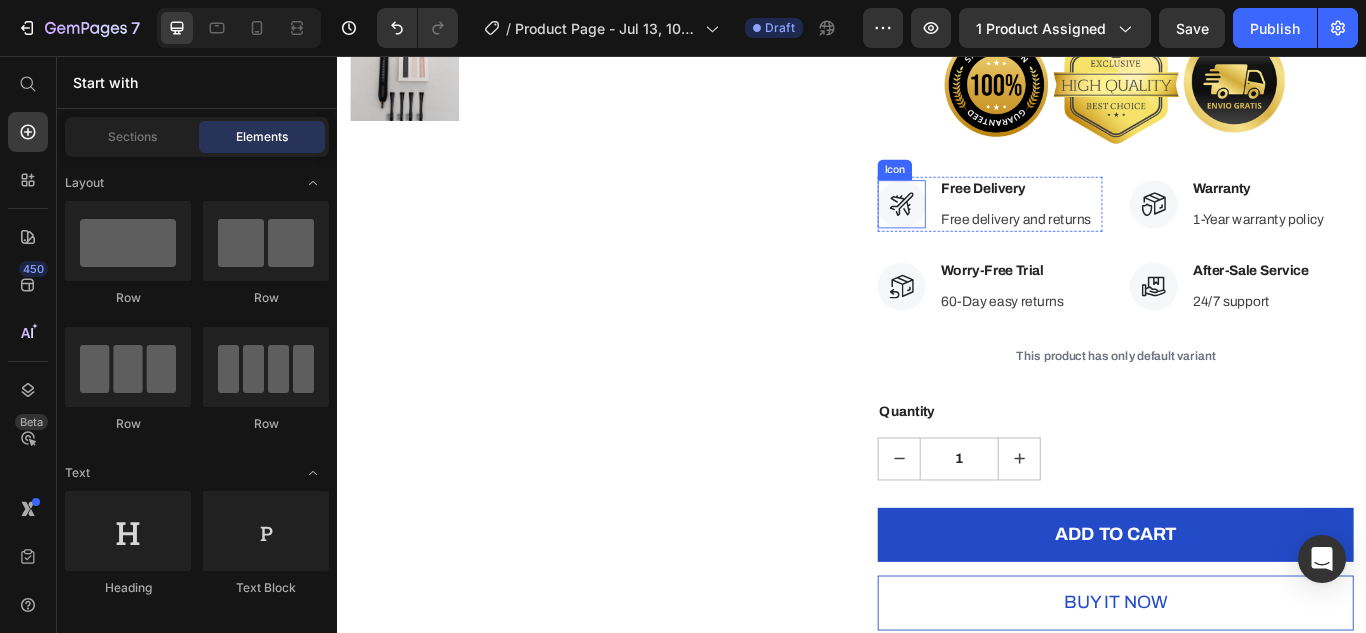 click on "Icon" at bounding box center [987, 189] 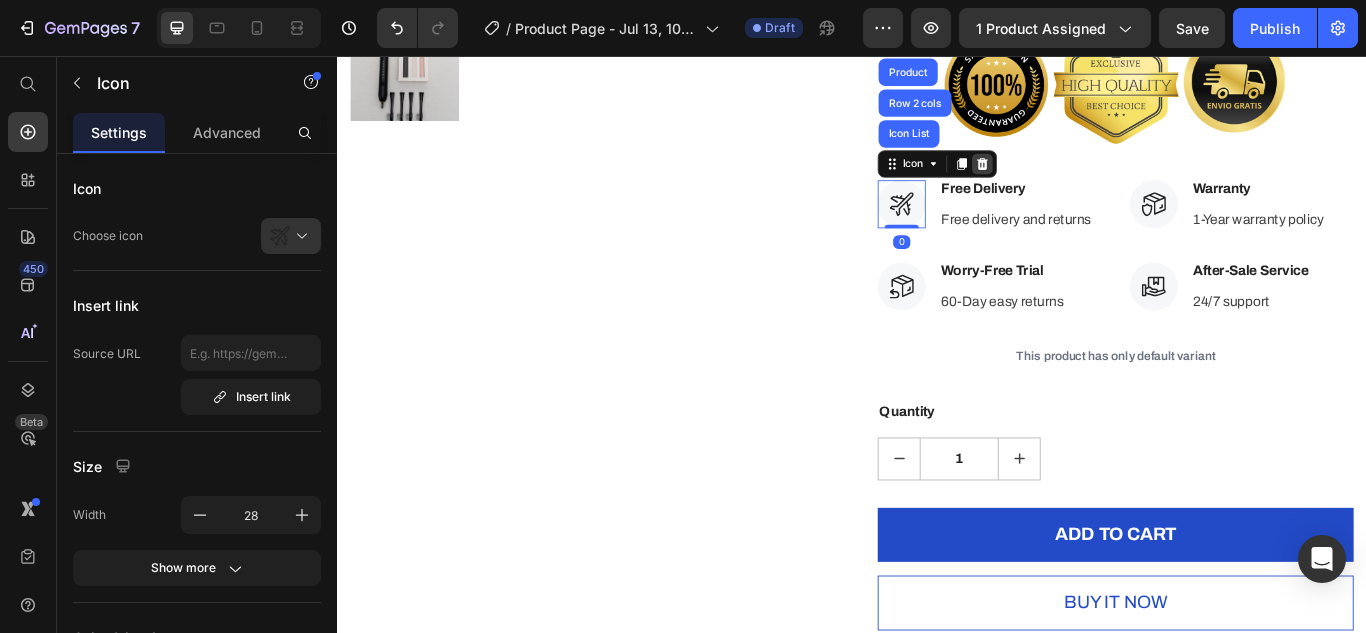 click 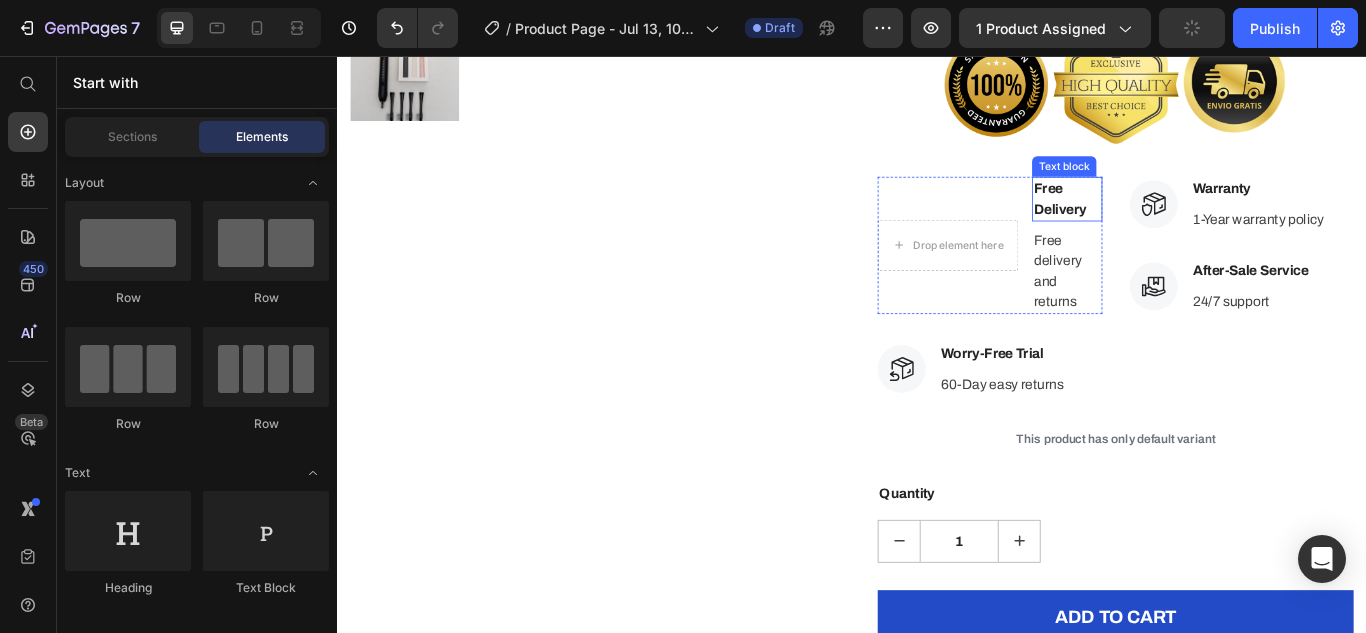 click on "Text block" at bounding box center [1184, 185] 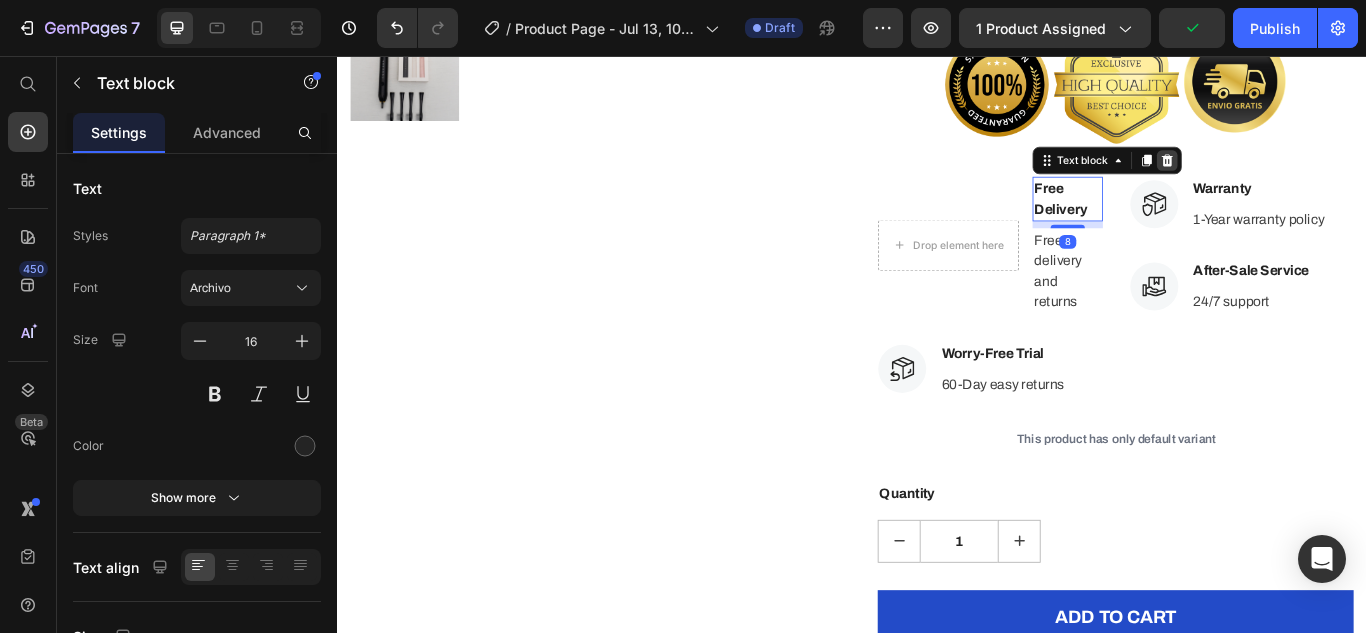 click 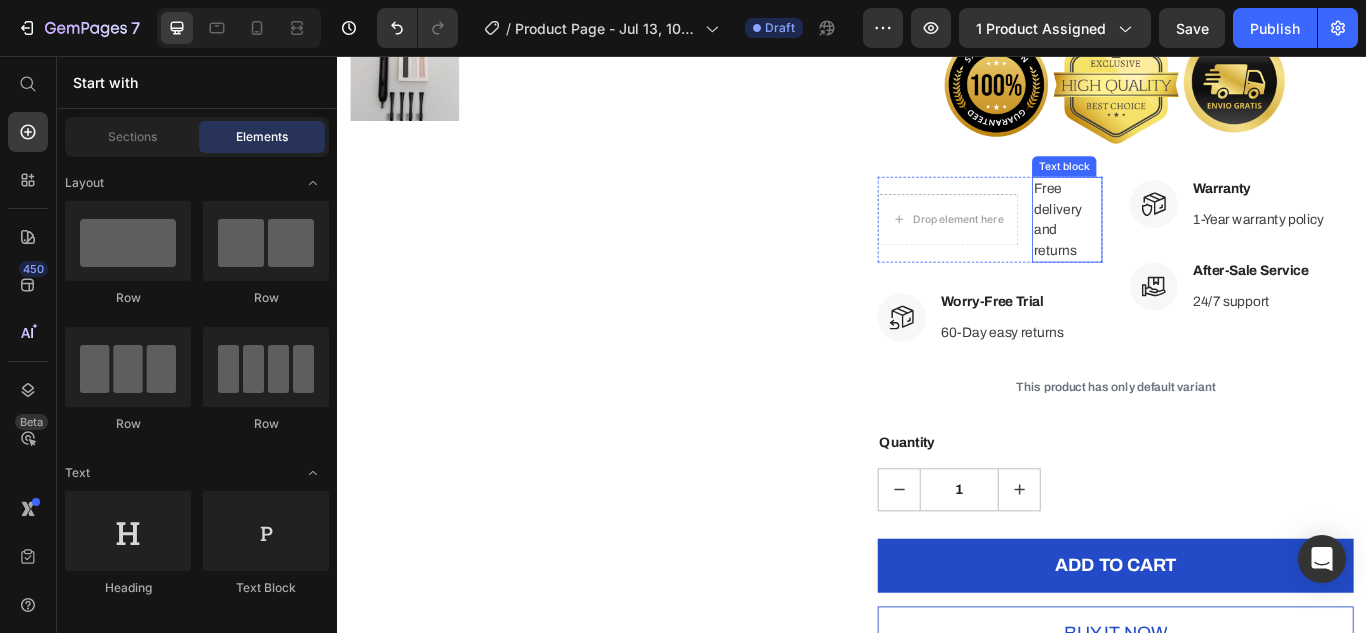 click on "Text block" at bounding box center (1184, 185) 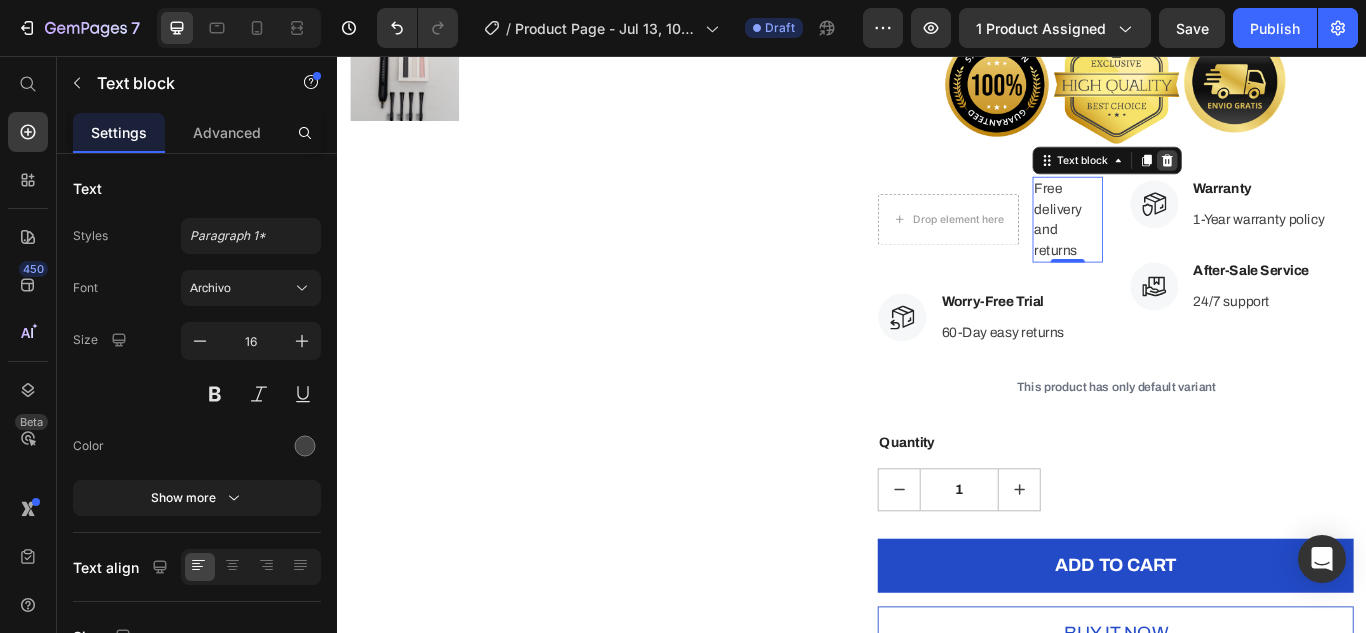 click 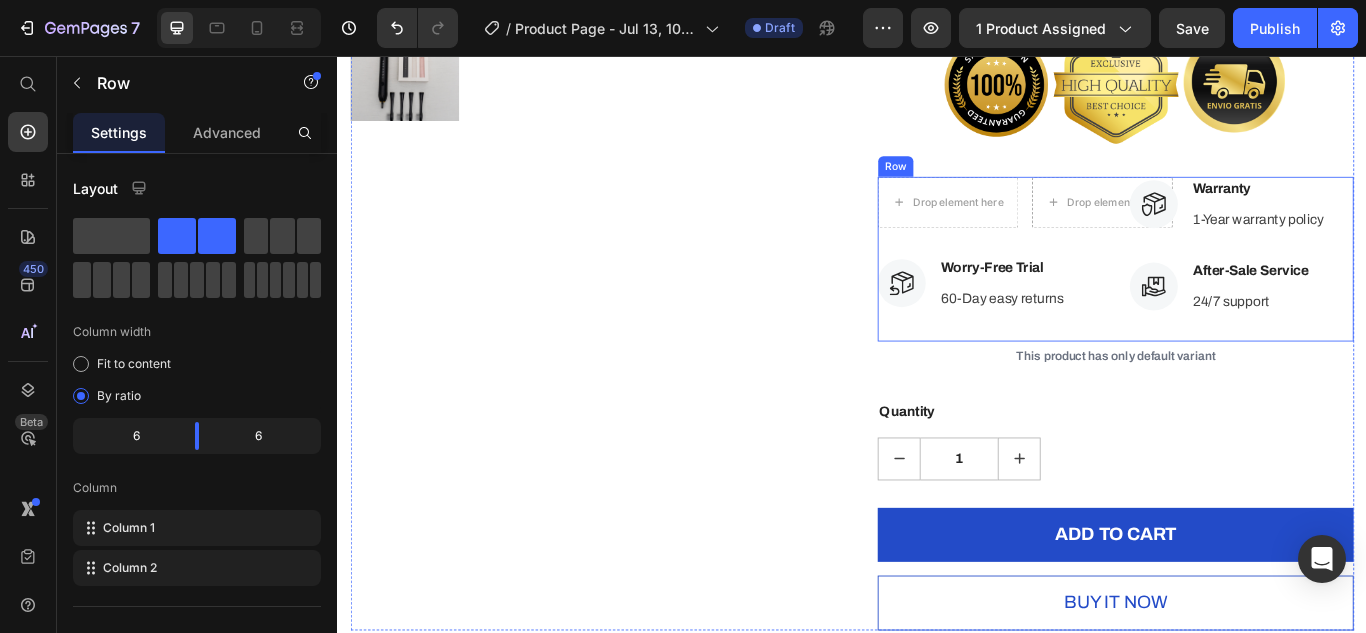 click on "Drop element here
Drop element here Icon List
Icon Worry-Free Trial Text block 60-Day easy returns Text block Icon List" at bounding box center [1098, 293] 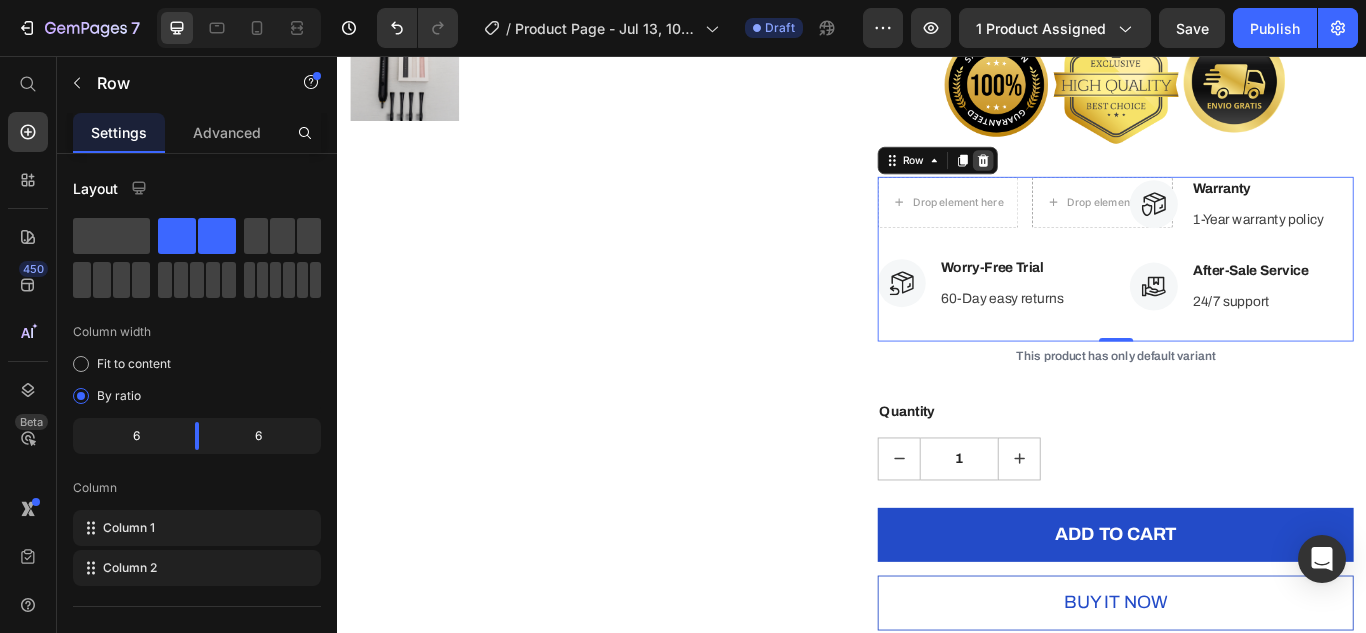 click at bounding box center (1090, 178) 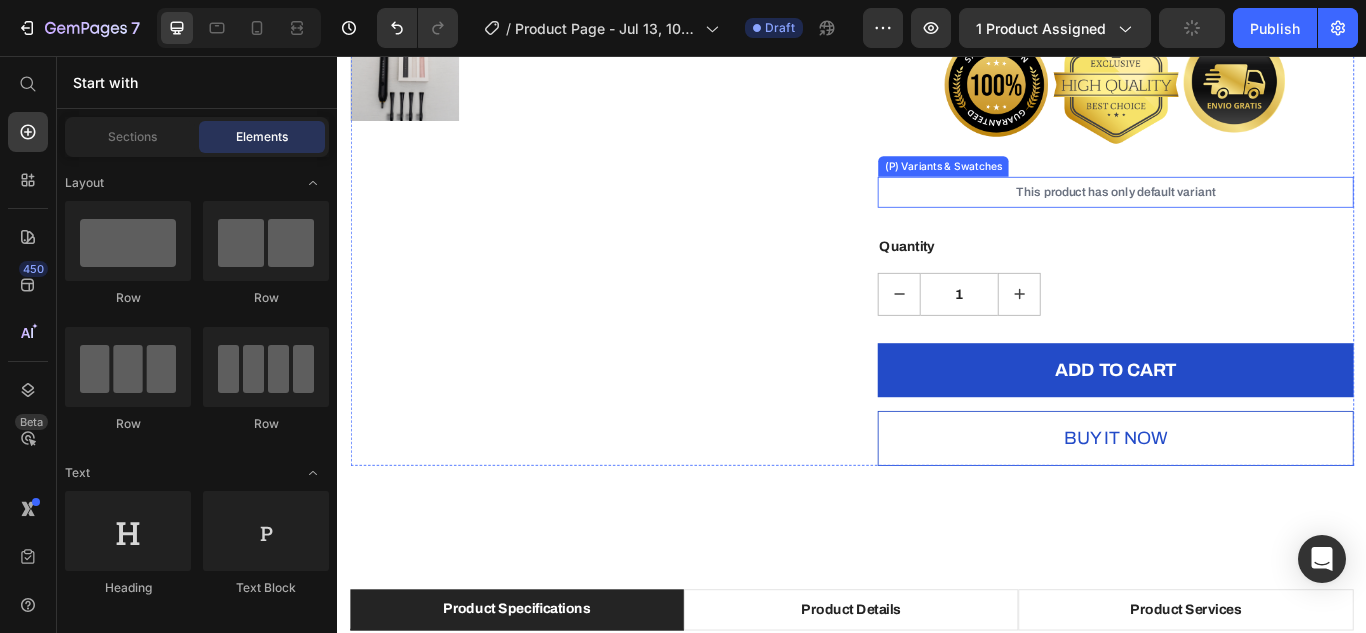 click on "This product has only default variant" at bounding box center (1244, 215) 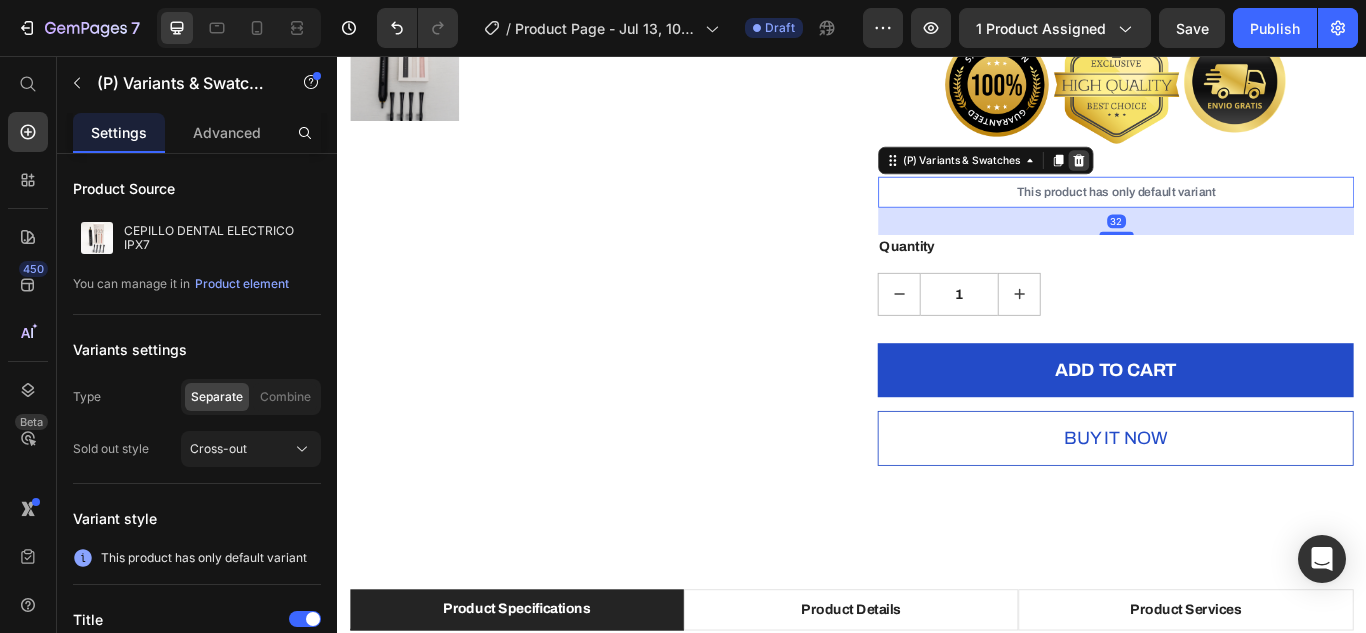 click at bounding box center [1201, 178] 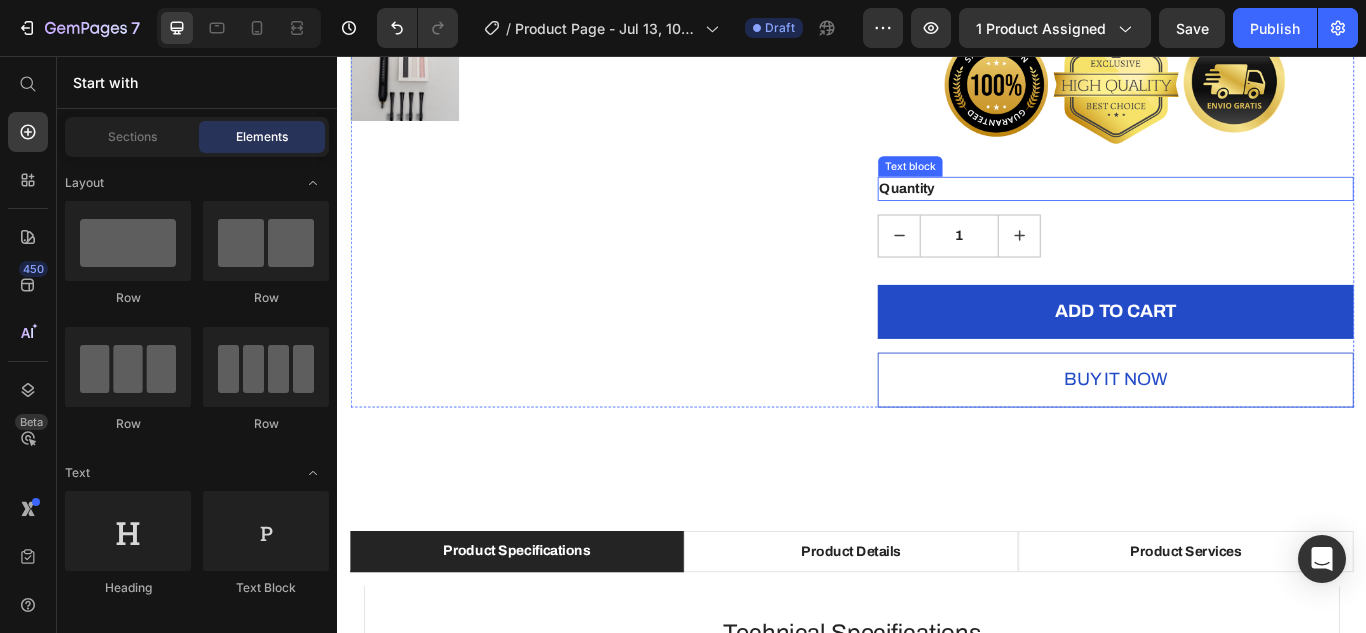 click on "Quantity" at bounding box center [1244, 211] 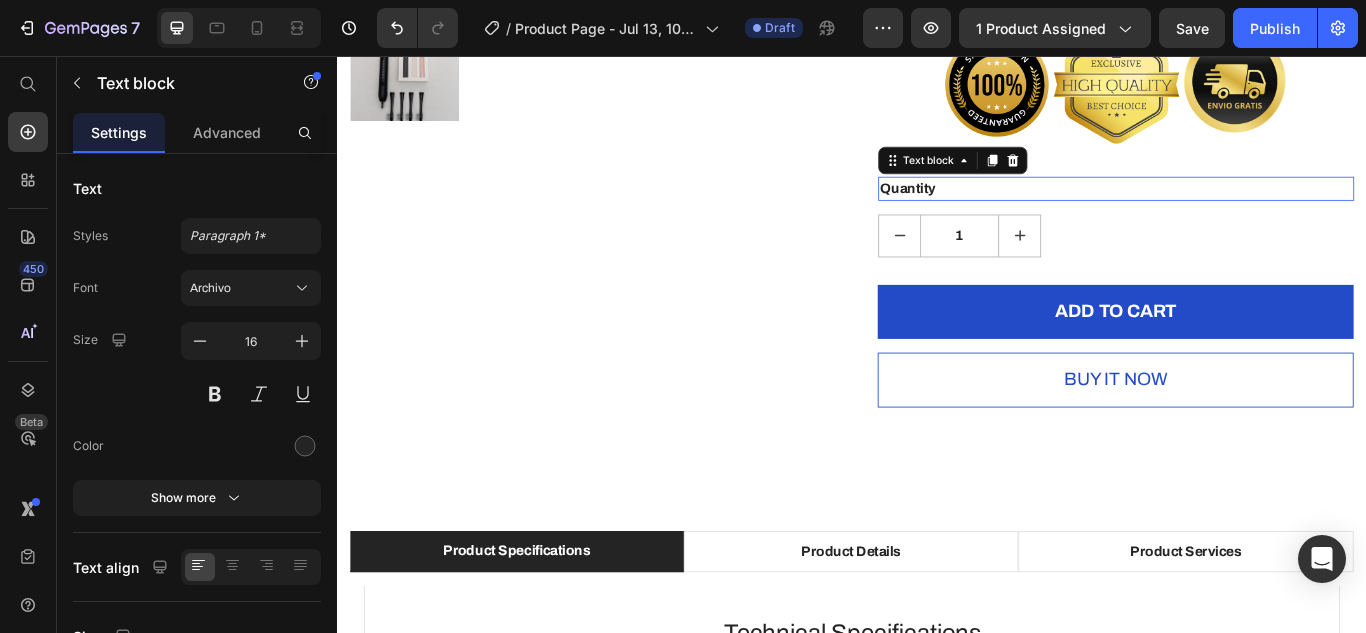 click on "Quantity" at bounding box center (1244, 211) 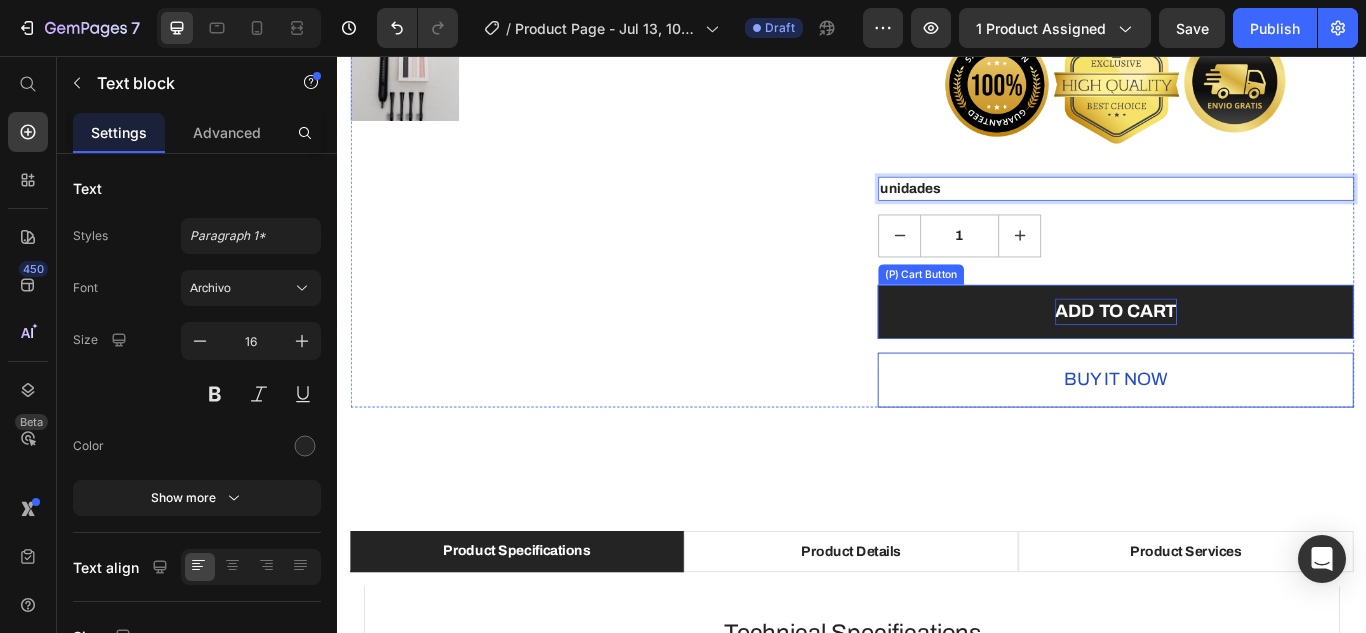 click on "ADD TO CART" at bounding box center (1245, 355) 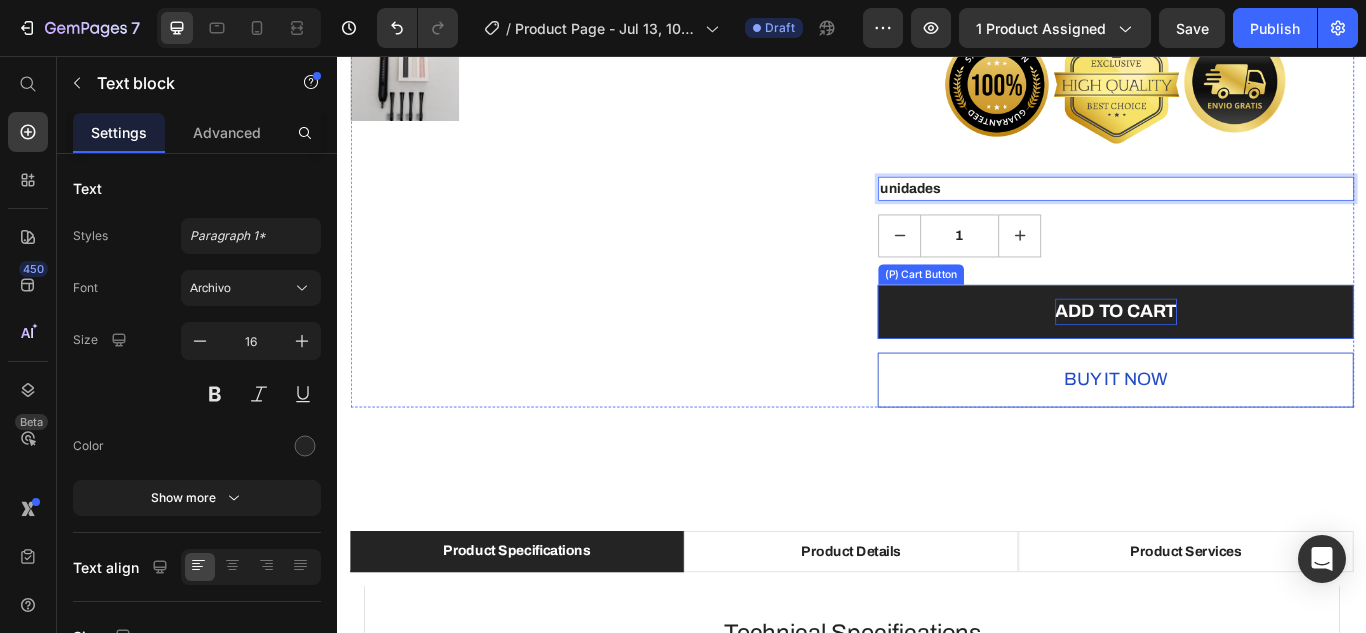 click on "ADD TO CART" at bounding box center (1245, 355) 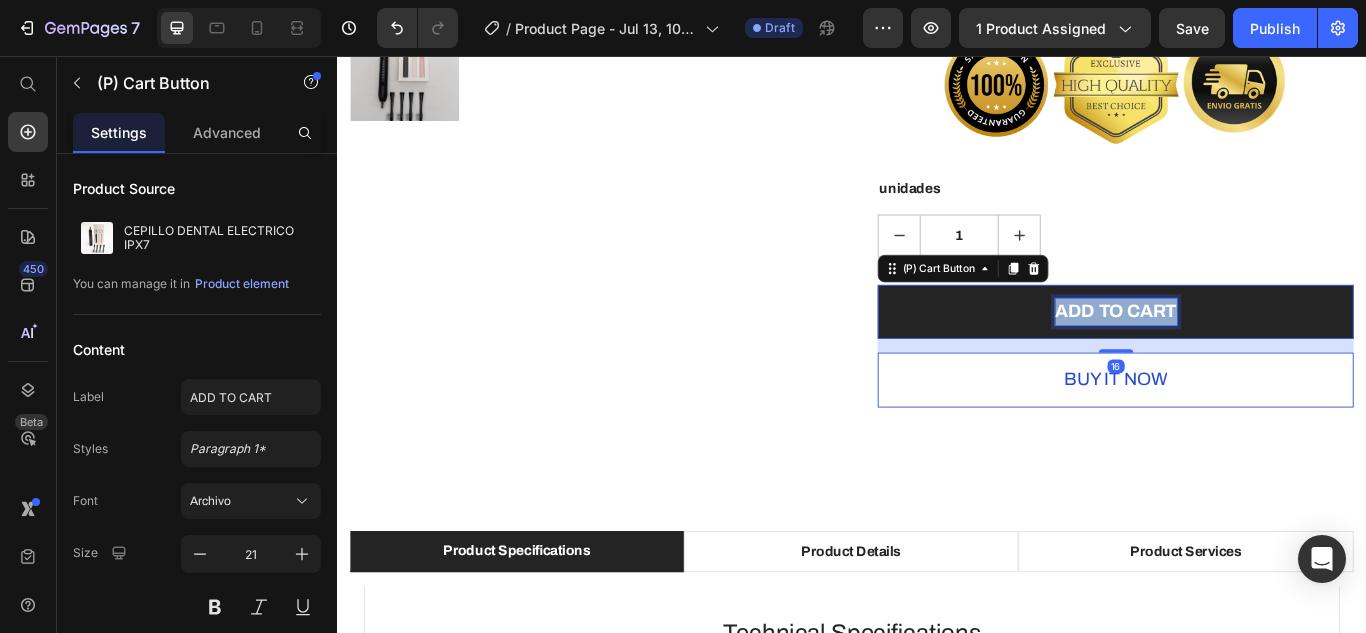 click on "ADD TO CART" at bounding box center [1245, 355] 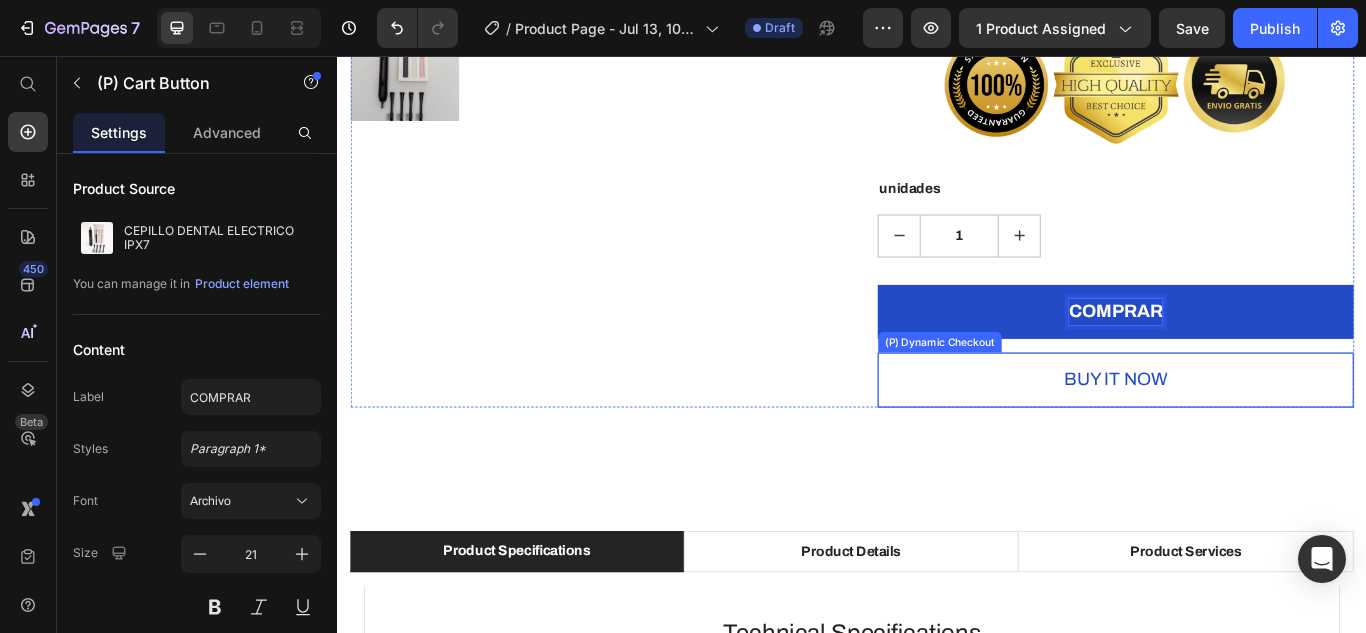 click on "(P) Dynamic Checkout" at bounding box center (1039, 390) 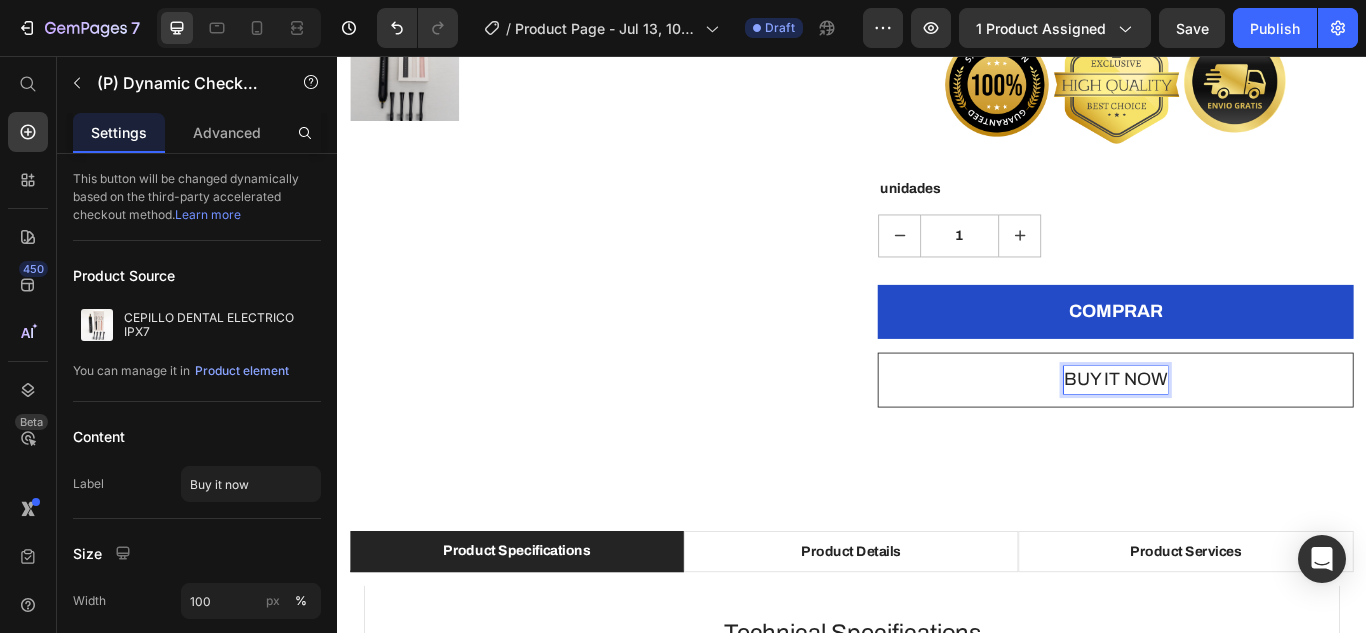 click on "Buy it now" at bounding box center (1244, 434) 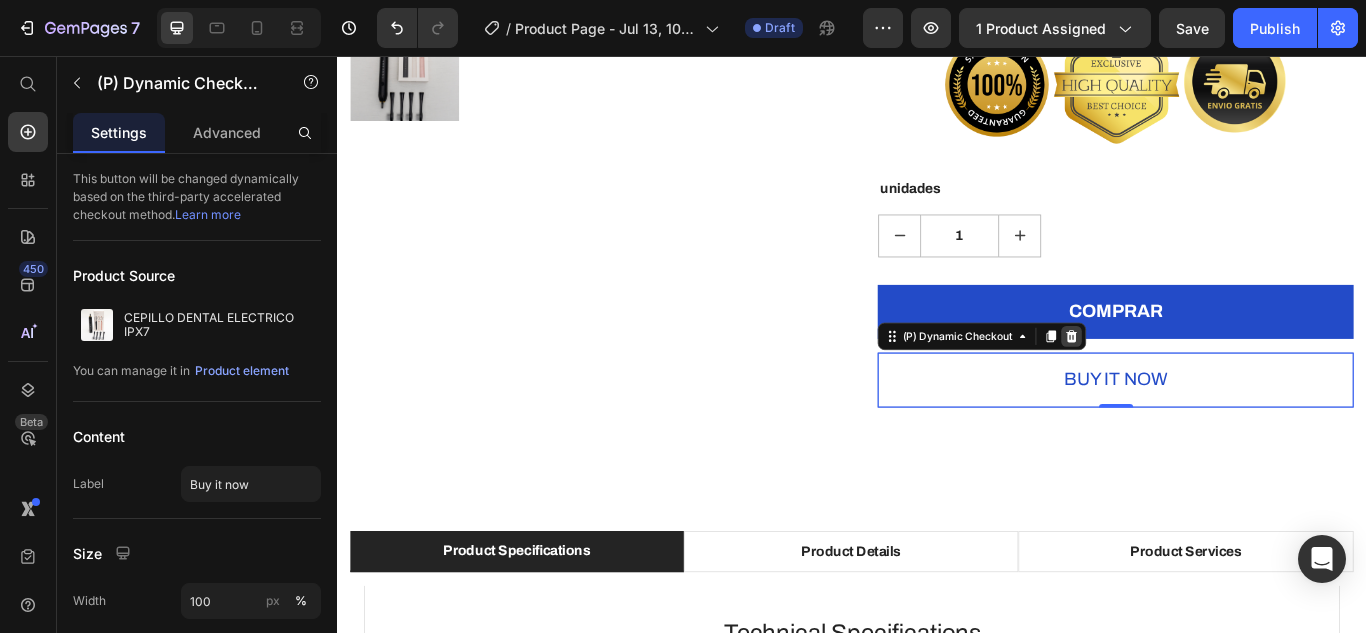 click at bounding box center (1193, 383) 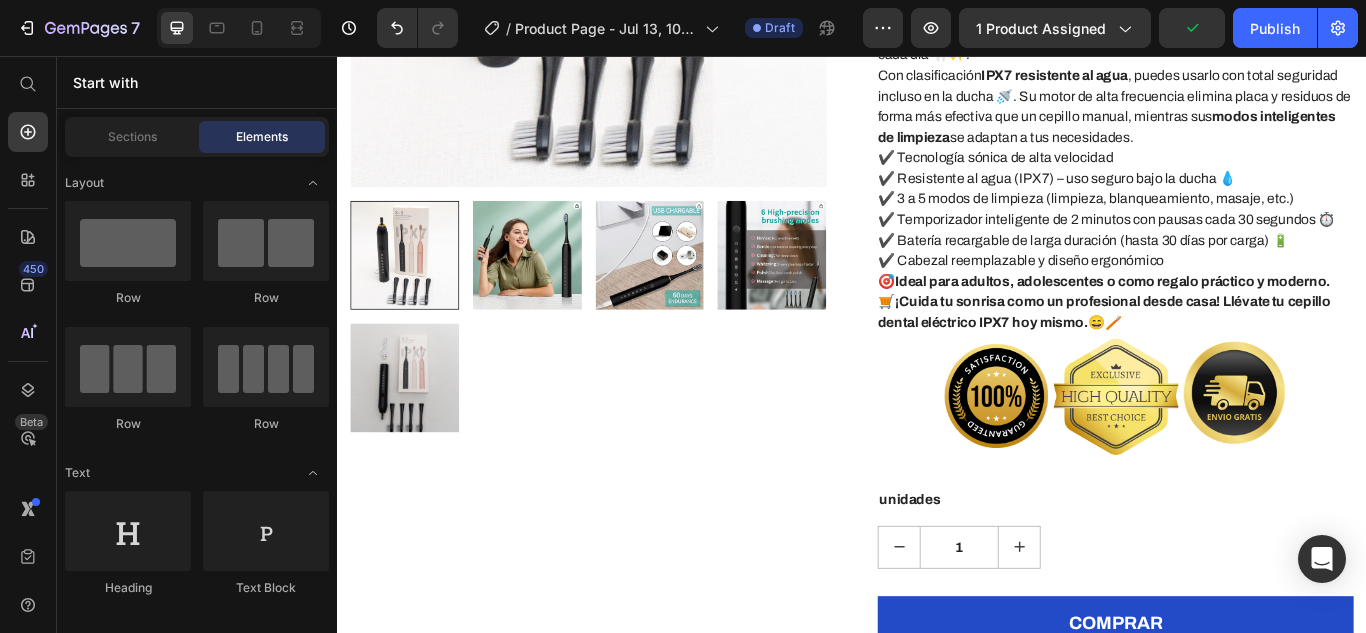 scroll, scrollTop: 502, scrollLeft: 0, axis: vertical 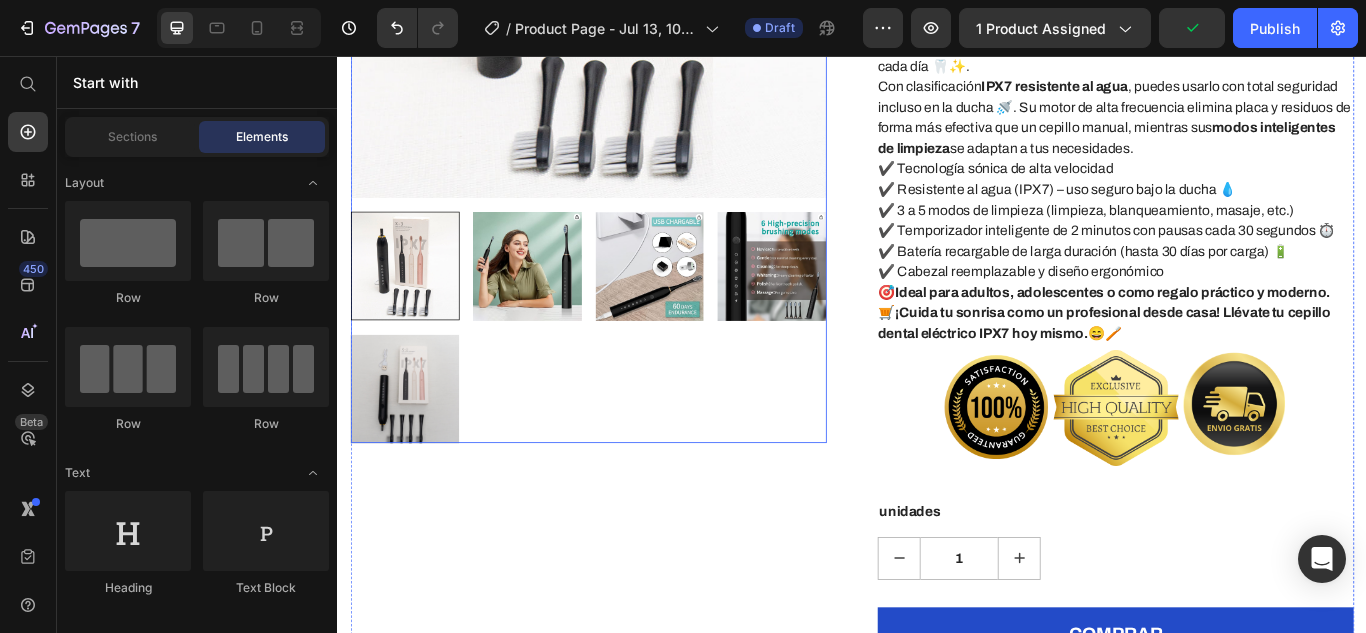 click at bounding box center (629, -56) 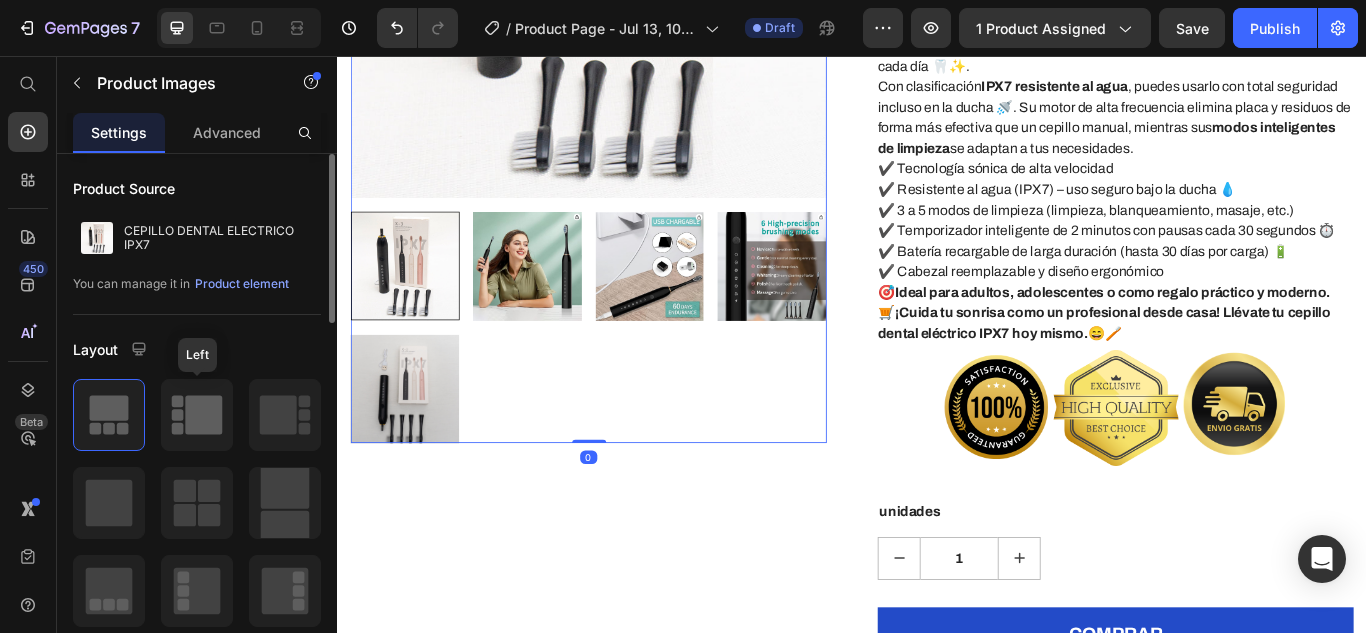 click 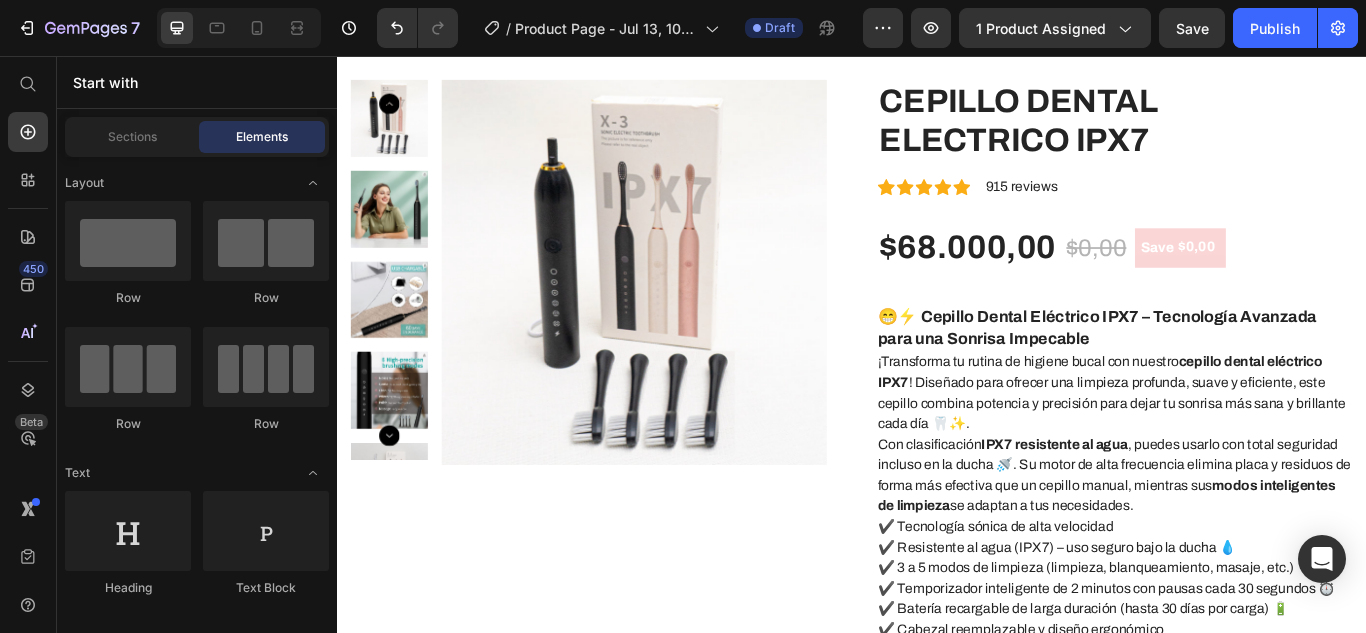 scroll, scrollTop: 0, scrollLeft: 0, axis: both 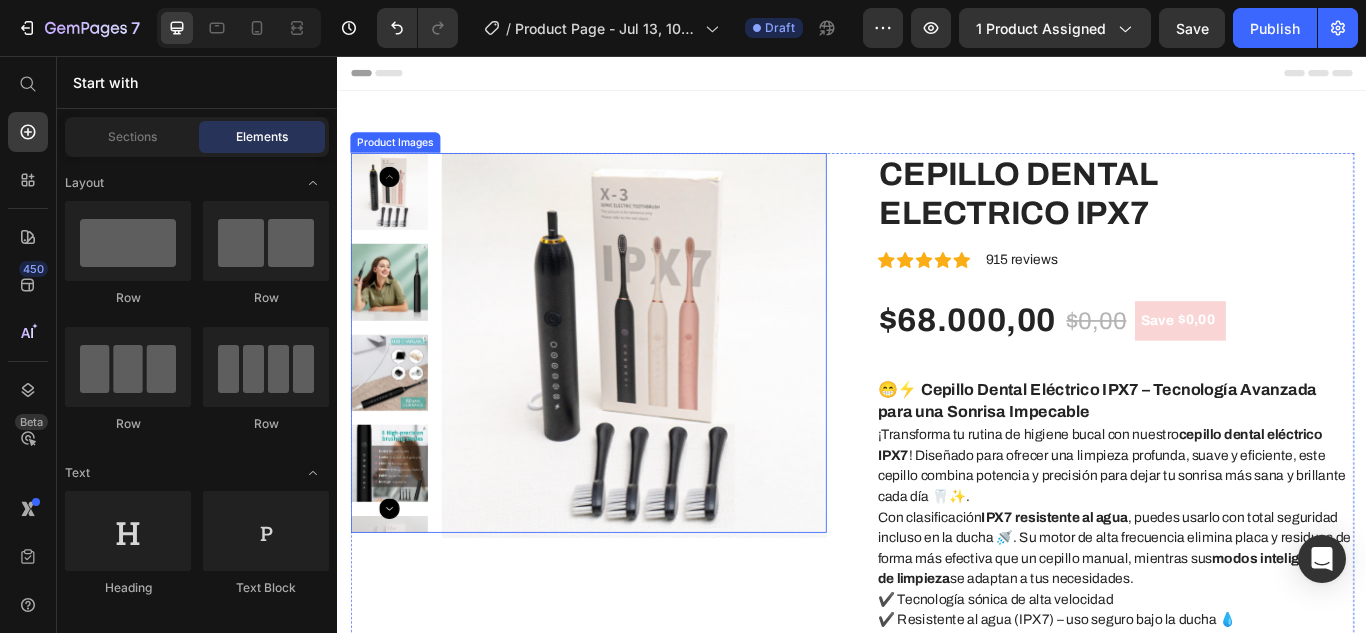 click at bounding box center [682, 393] 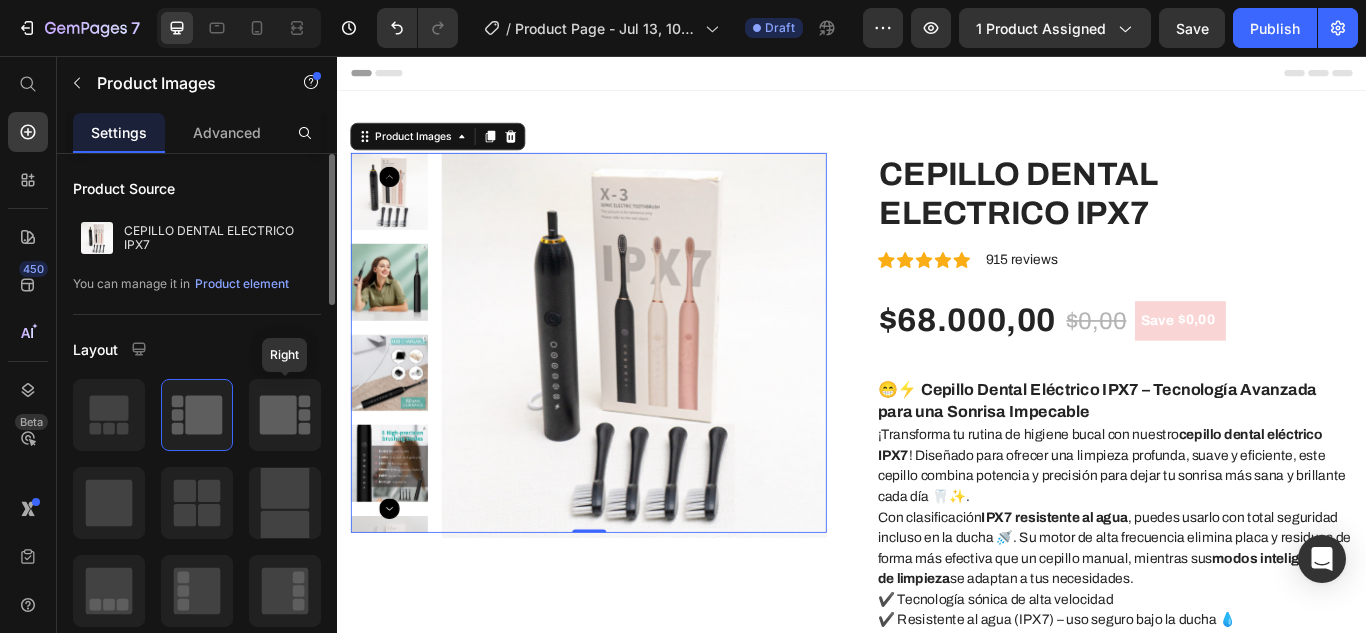 click 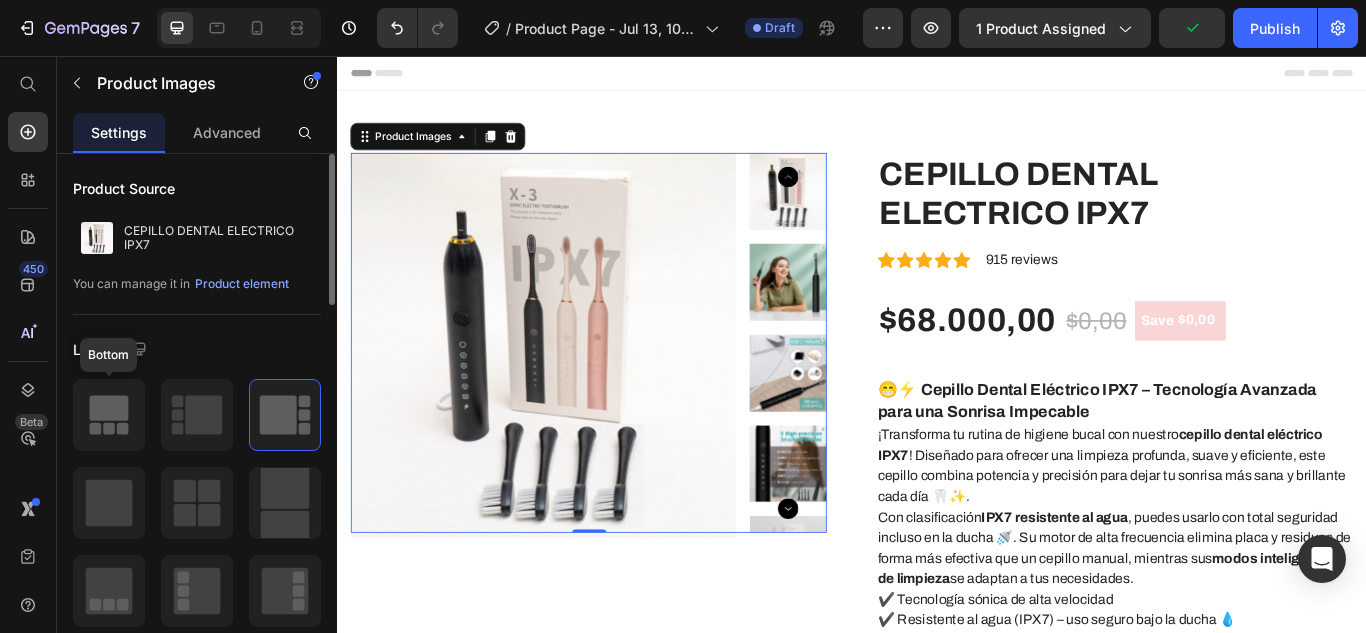 click 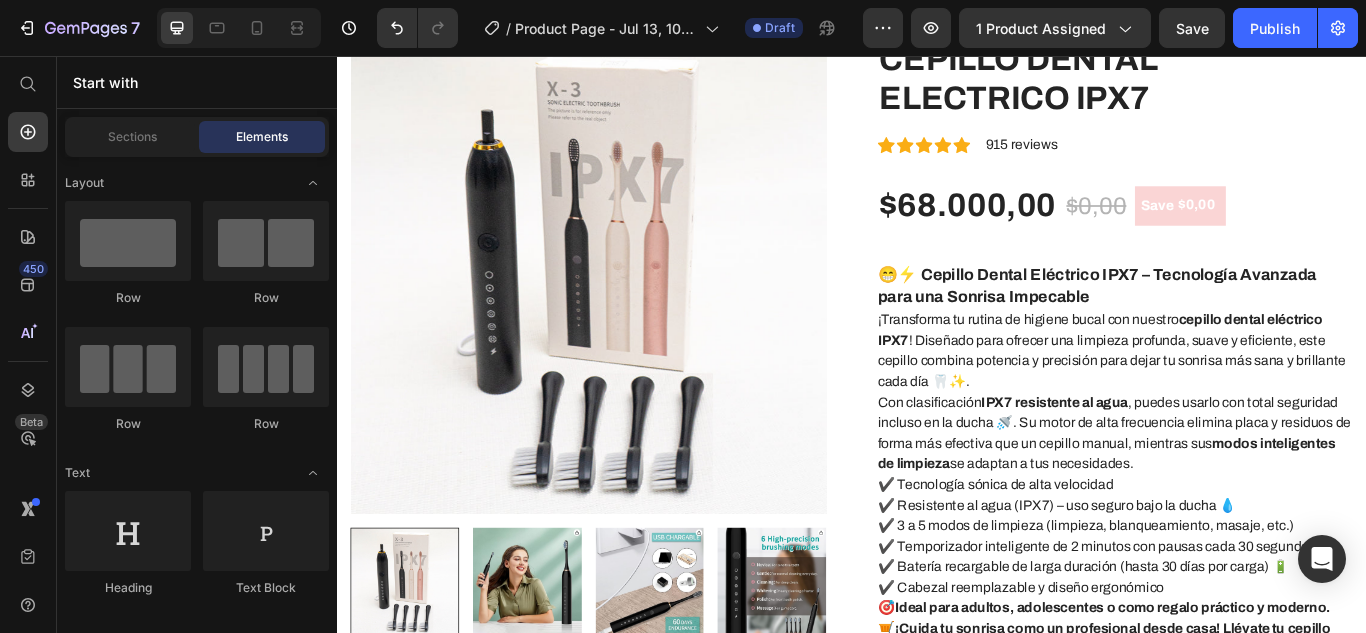 scroll, scrollTop: 0, scrollLeft: 0, axis: both 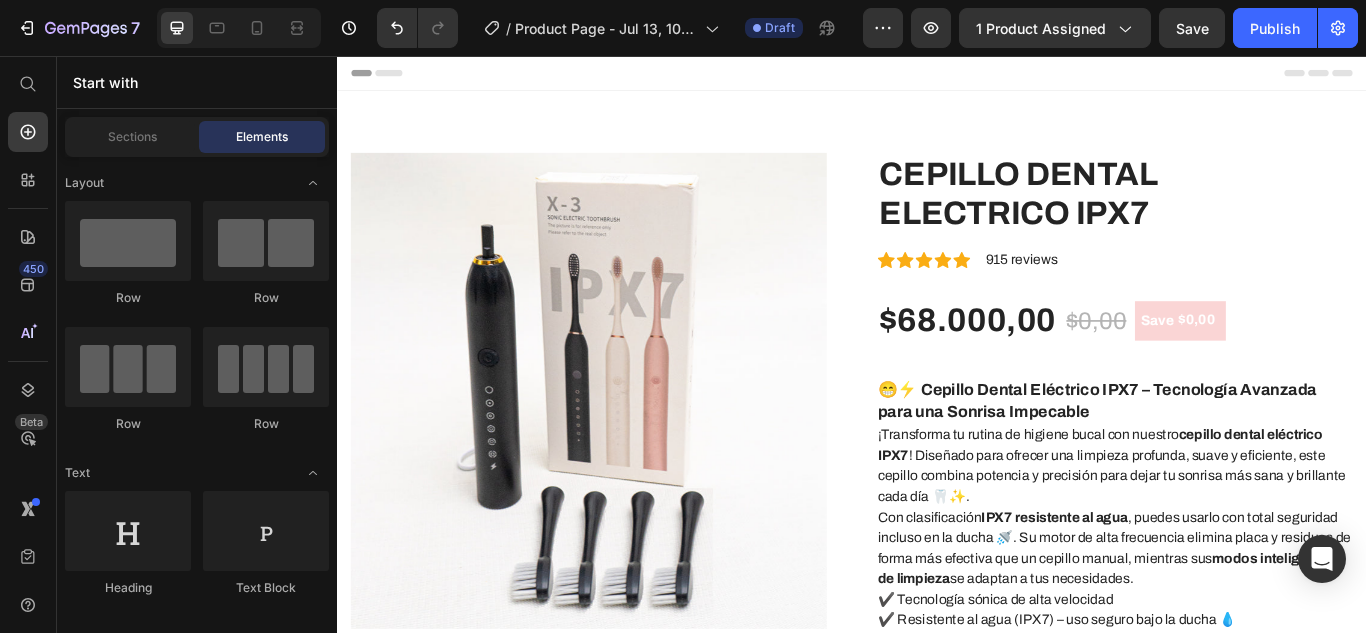 drag, startPoint x: 1535, startPoint y: 111, endPoint x: 1702, endPoint y: 99, distance: 167.43059 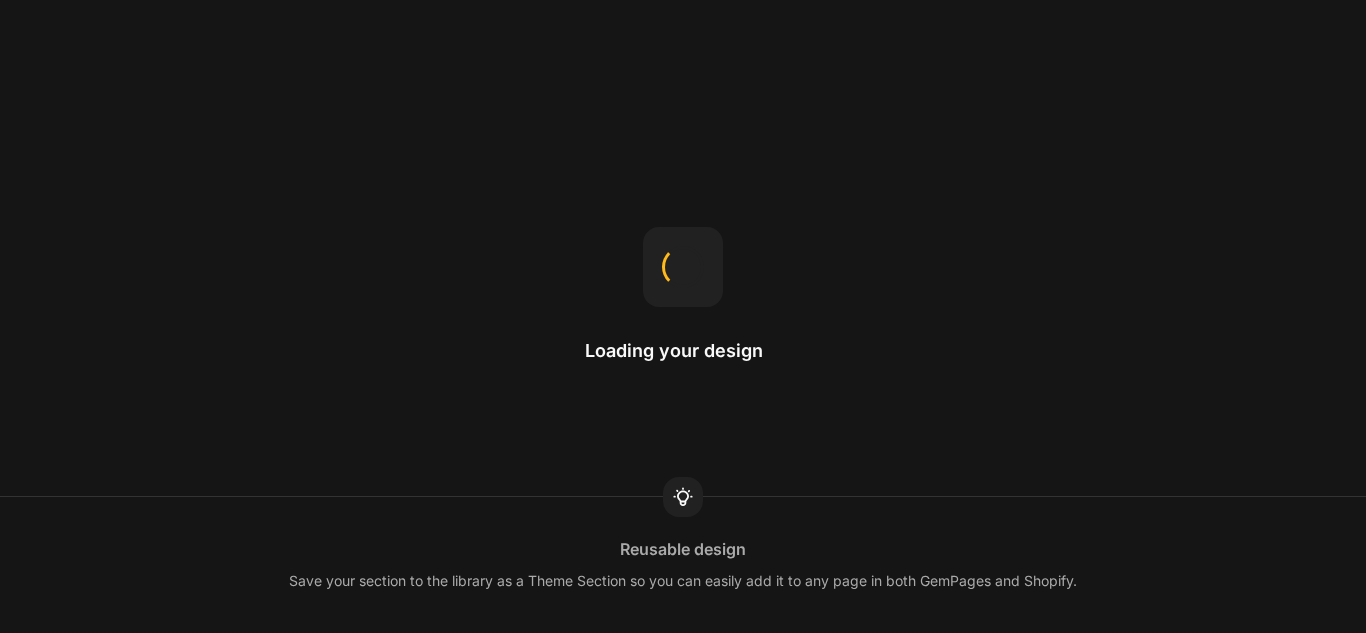 scroll, scrollTop: 0, scrollLeft: 0, axis: both 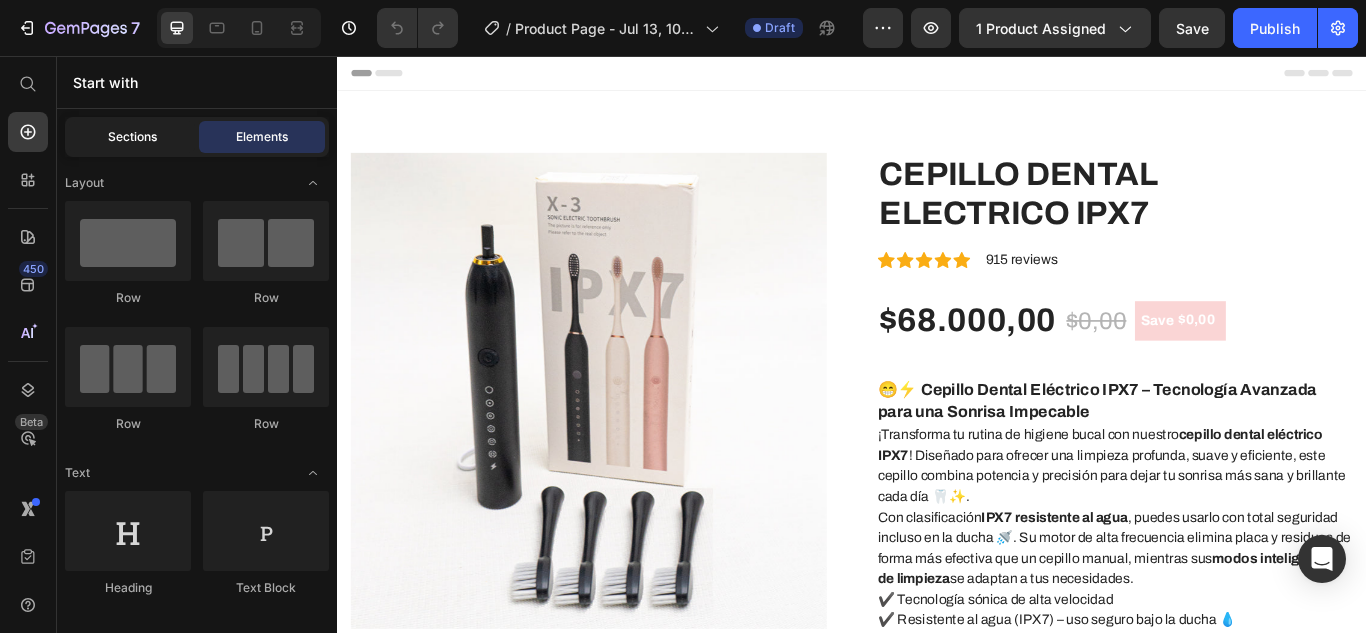 click on "Sections" 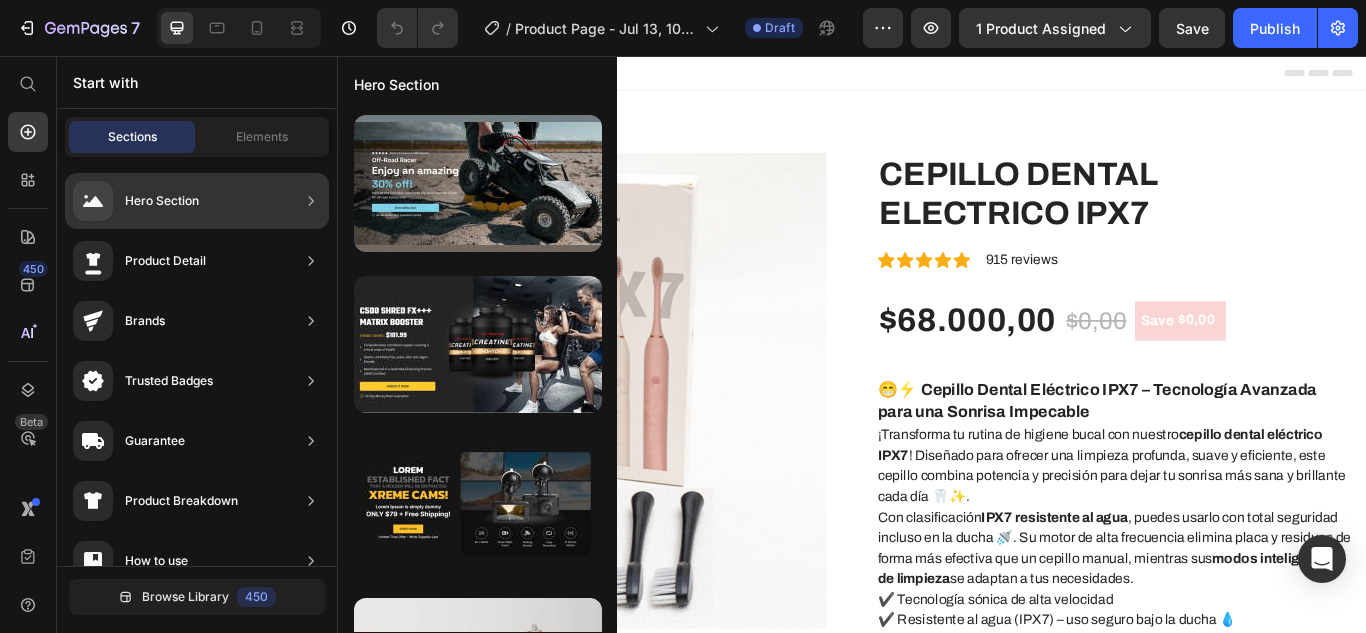 click on "Hero Section" at bounding box center (136, 201) 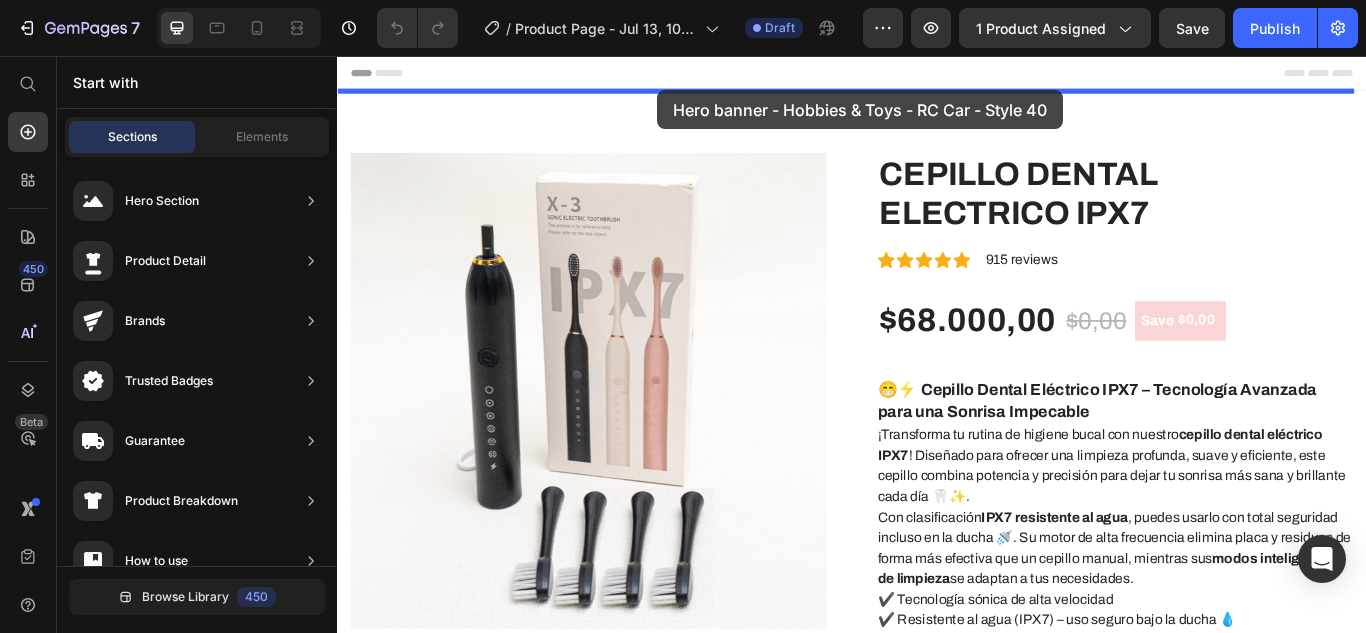 drag, startPoint x: 790, startPoint y: 226, endPoint x: 710, endPoint y: 96, distance: 152.64337 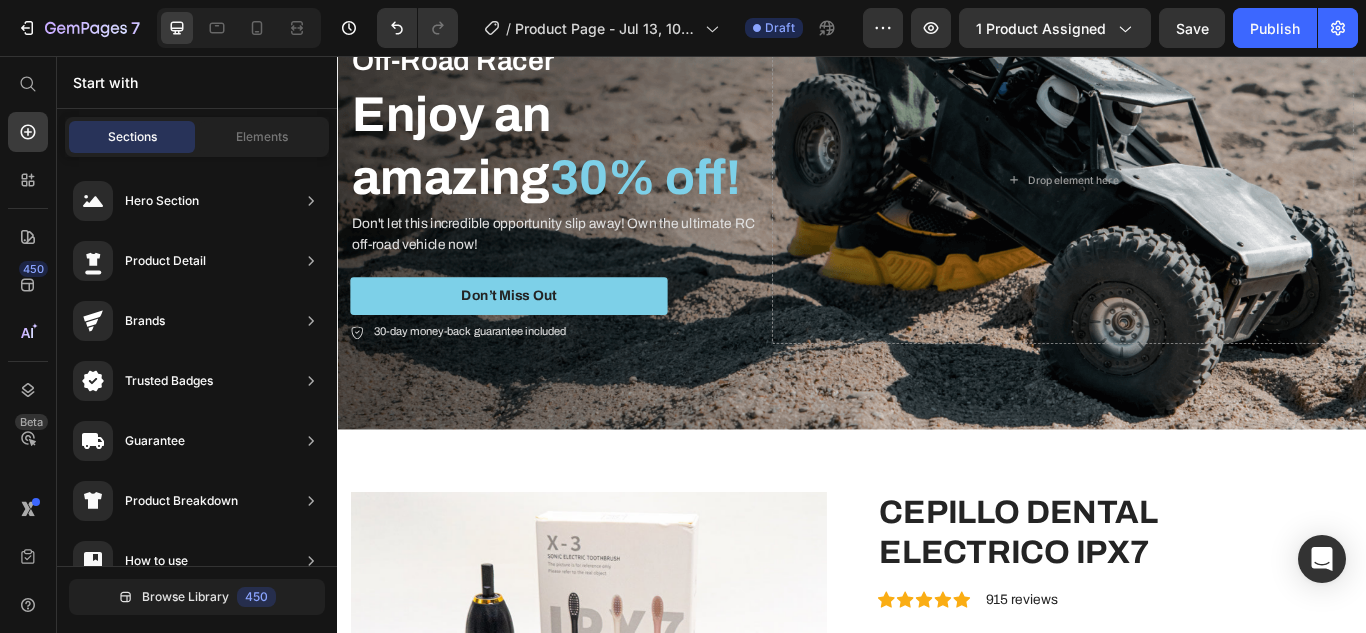 scroll, scrollTop: 0, scrollLeft: 0, axis: both 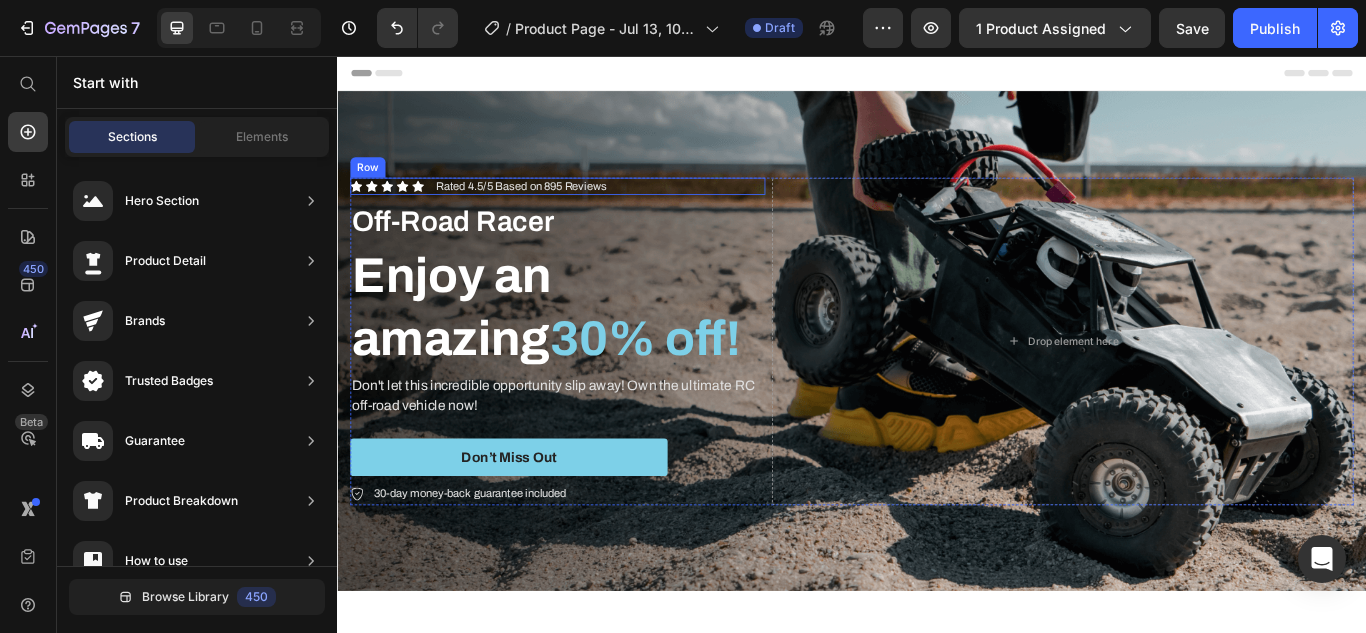 click on "Row" at bounding box center [372, 186] 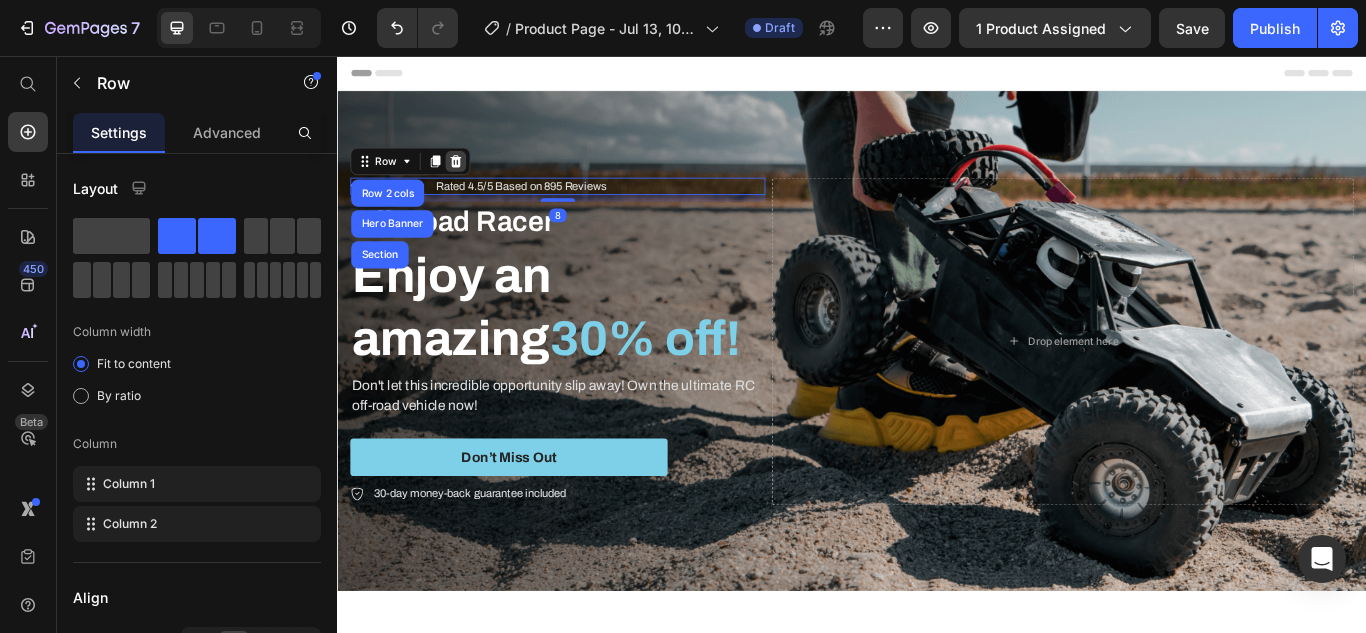 click at bounding box center [475, 179] 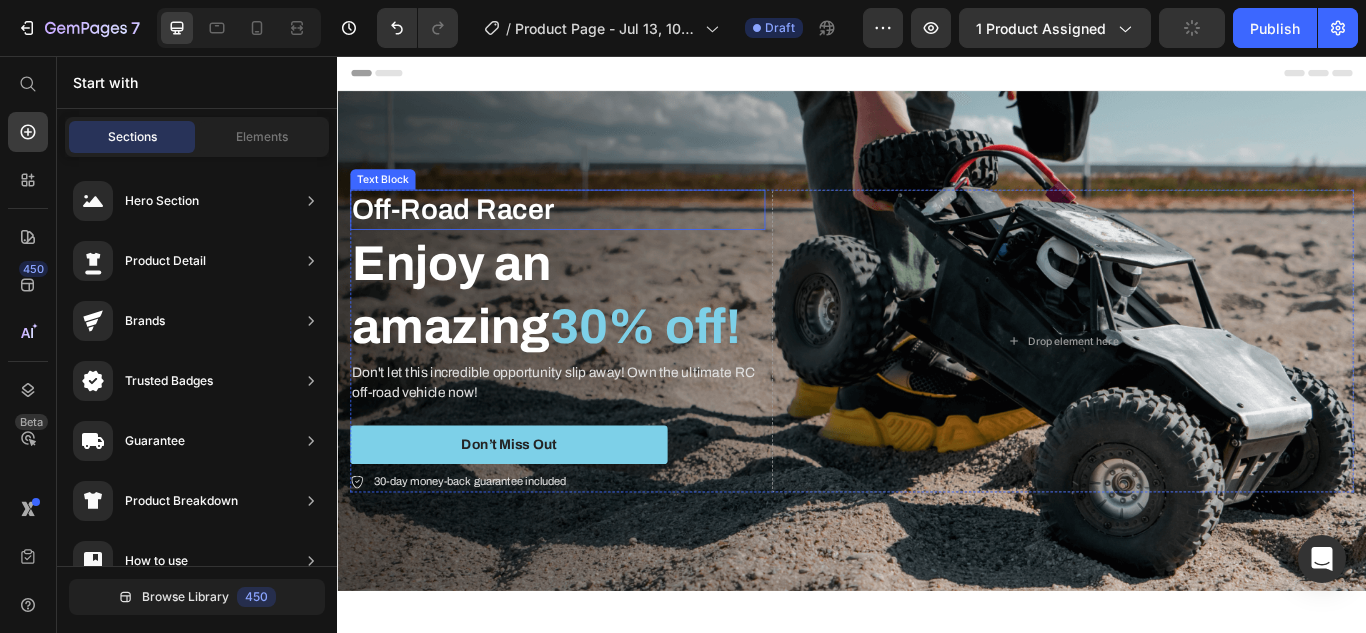 click on "Text Block" at bounding box center (390, 200) 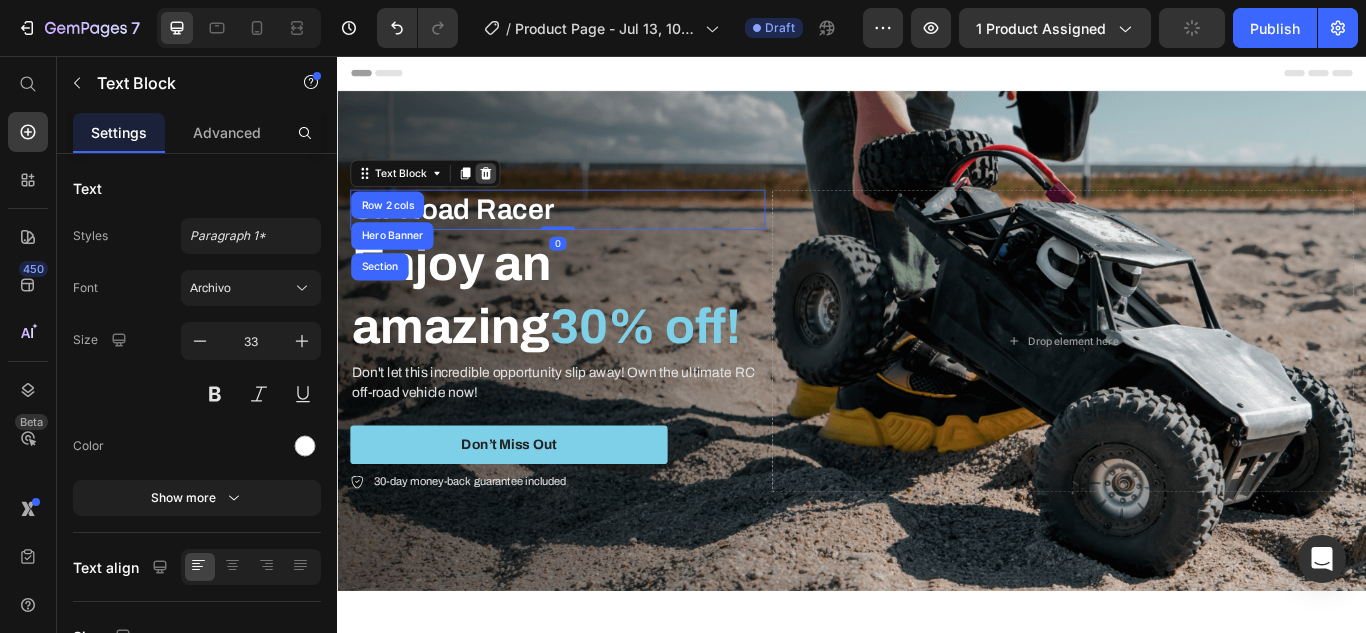 click 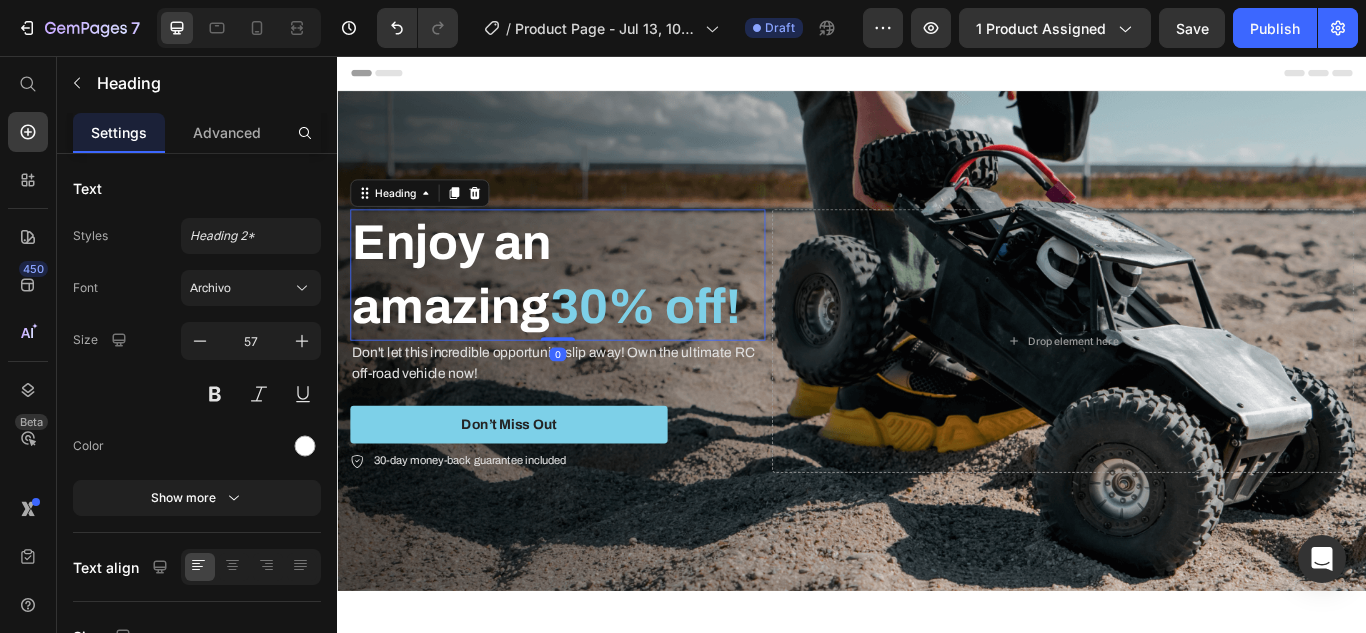click on "Enjoy an amazing  30% off!" at bounding box center [594, 311] 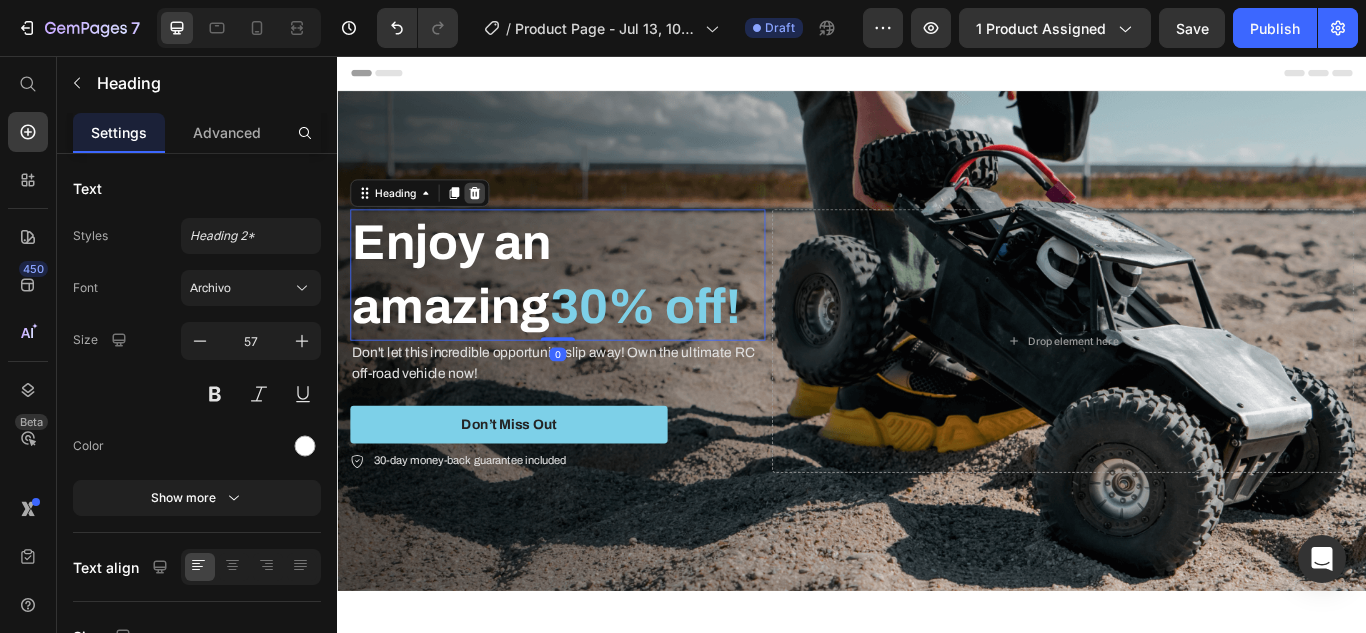 click 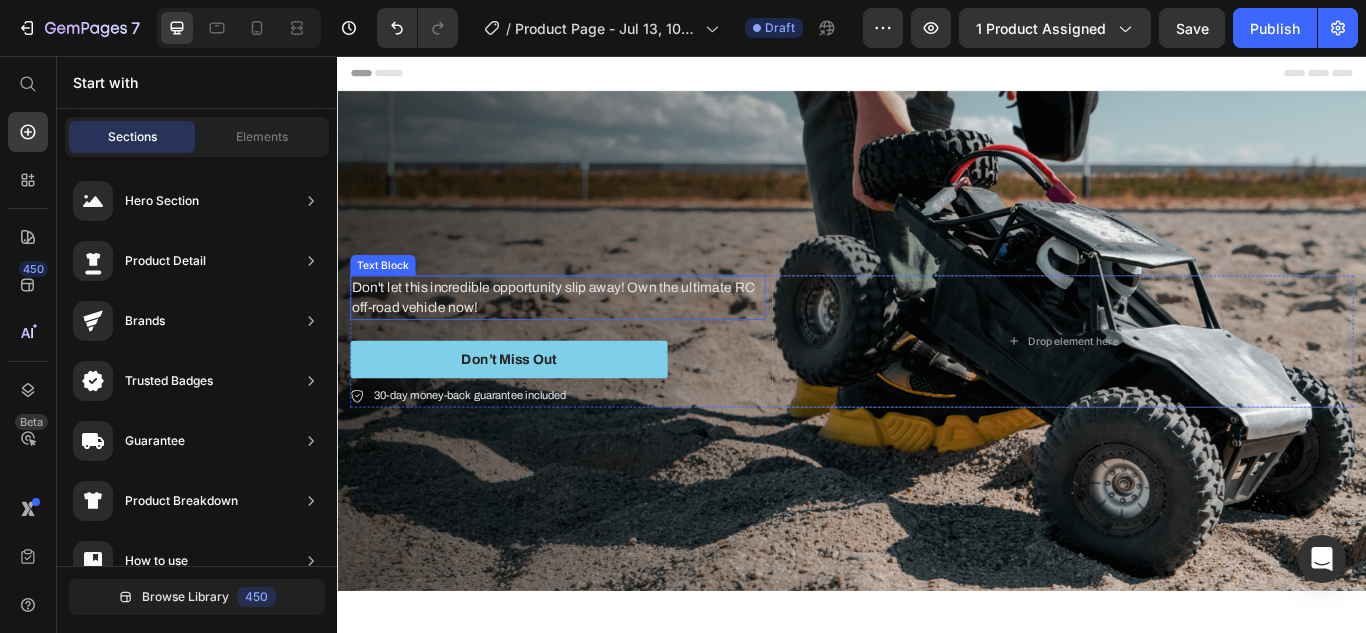 click on "Text Block" at bounding box center (390, 300) 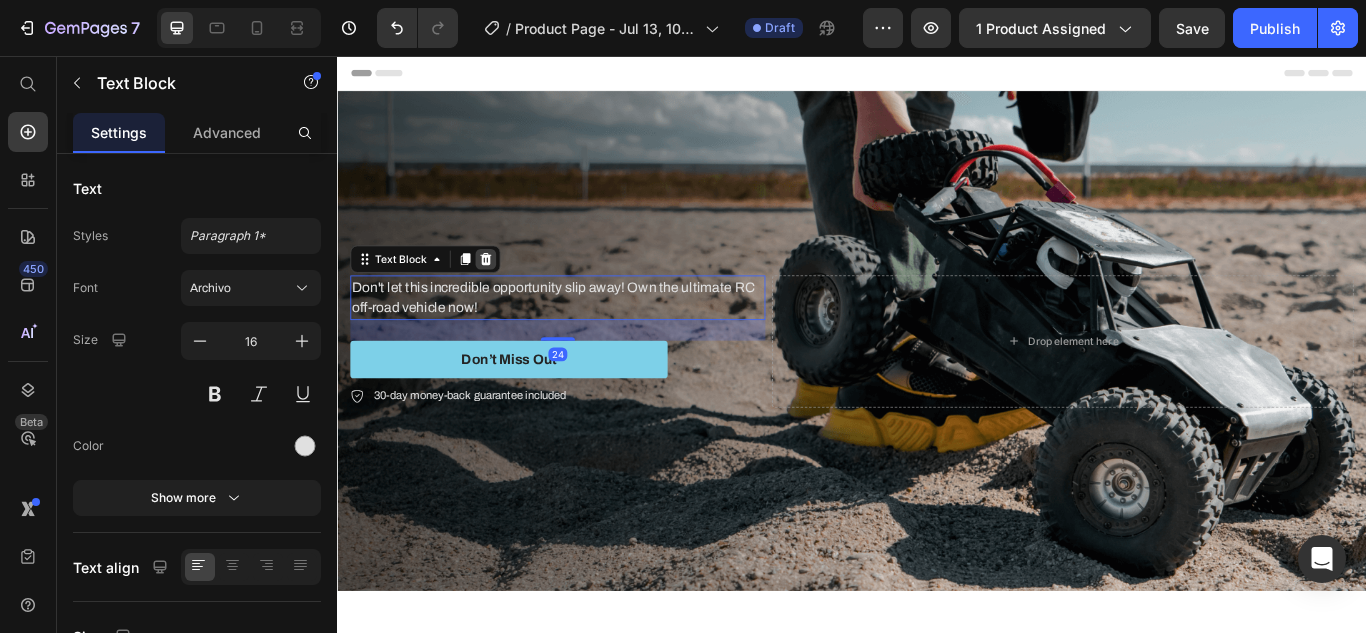 click 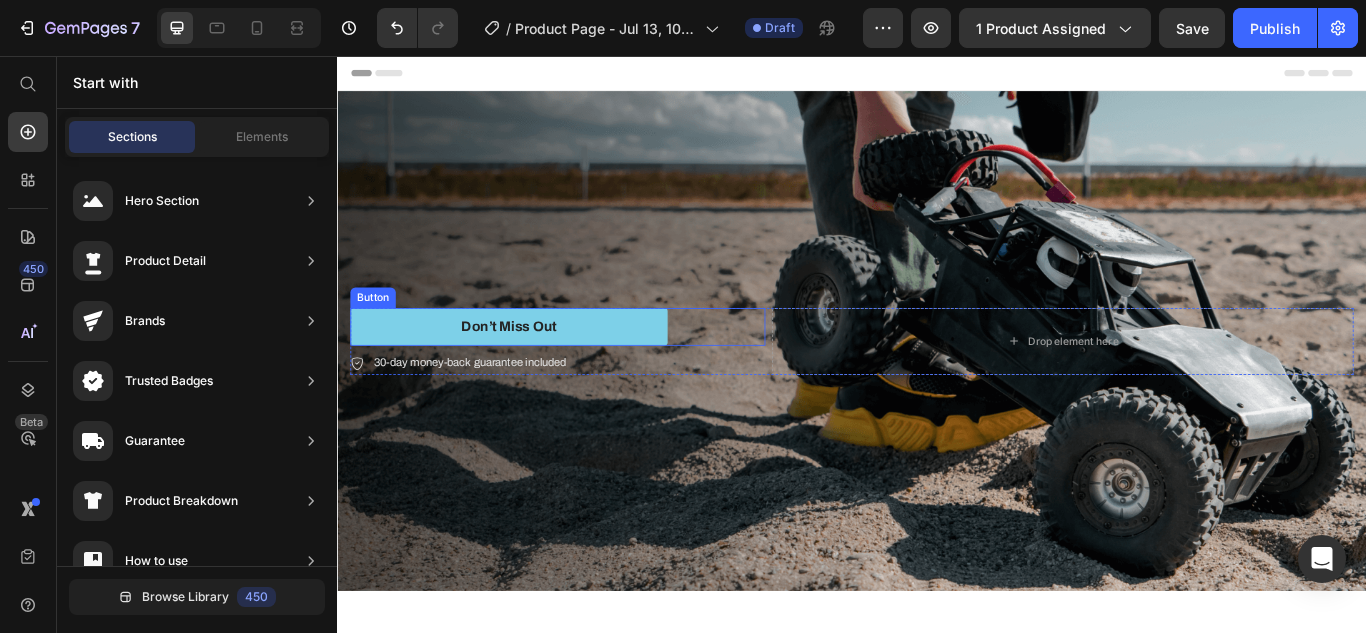 click on "Button" at bounding box center (378, 338) 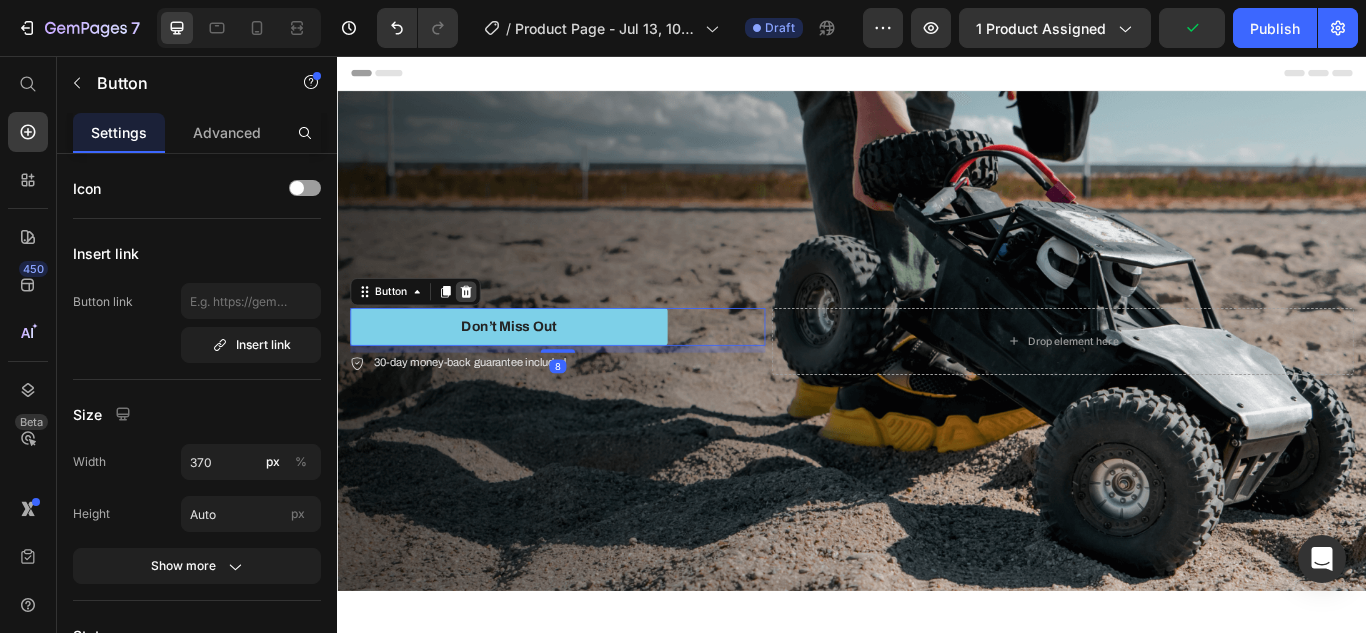 click 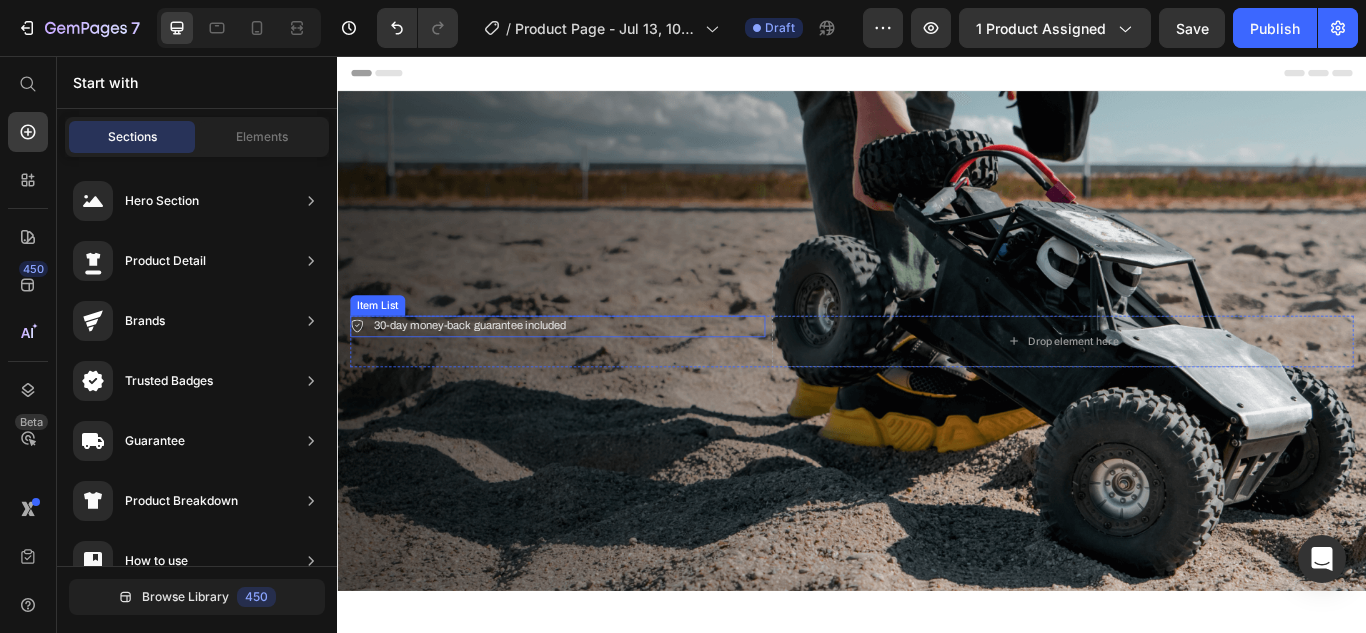 click on "Item List" at bounding box center [384, 347] 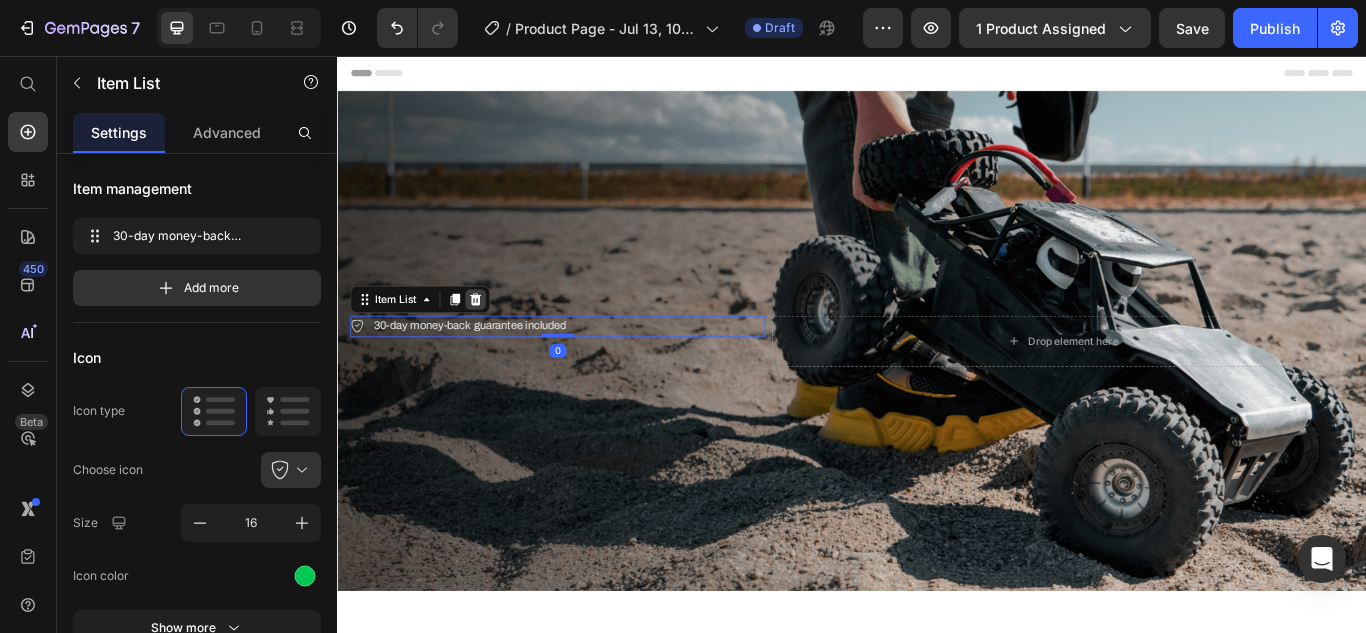 click 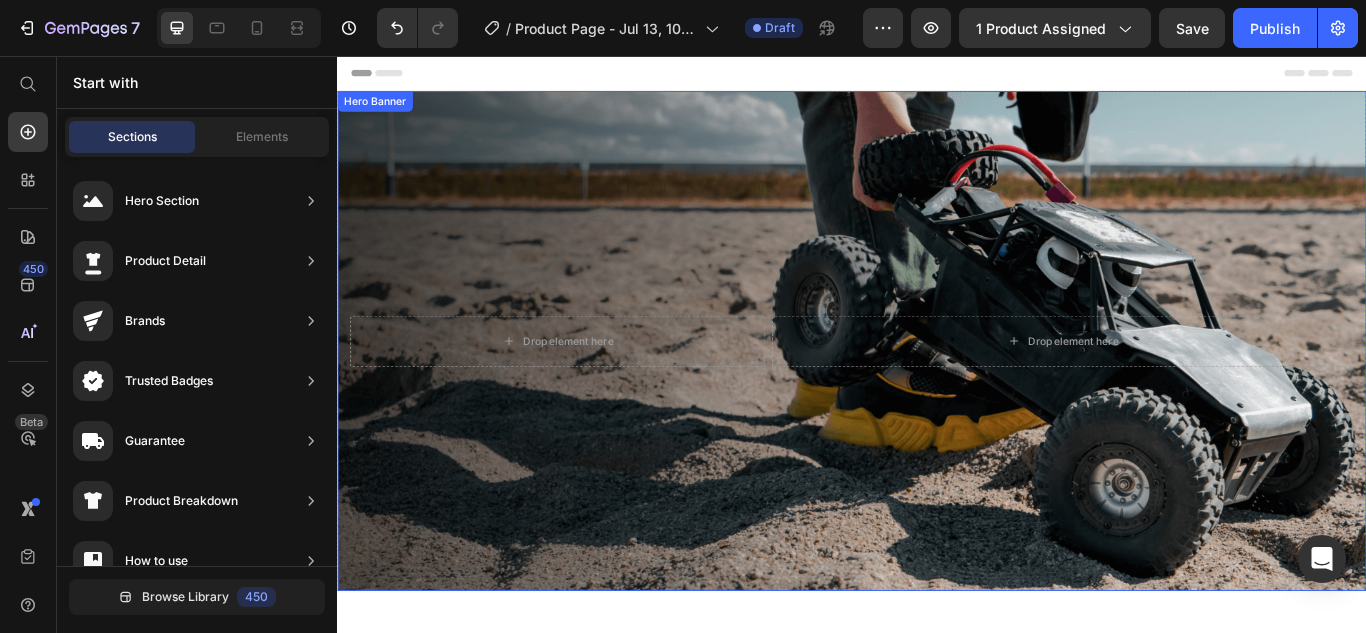 click at bounding box center (937, 388) 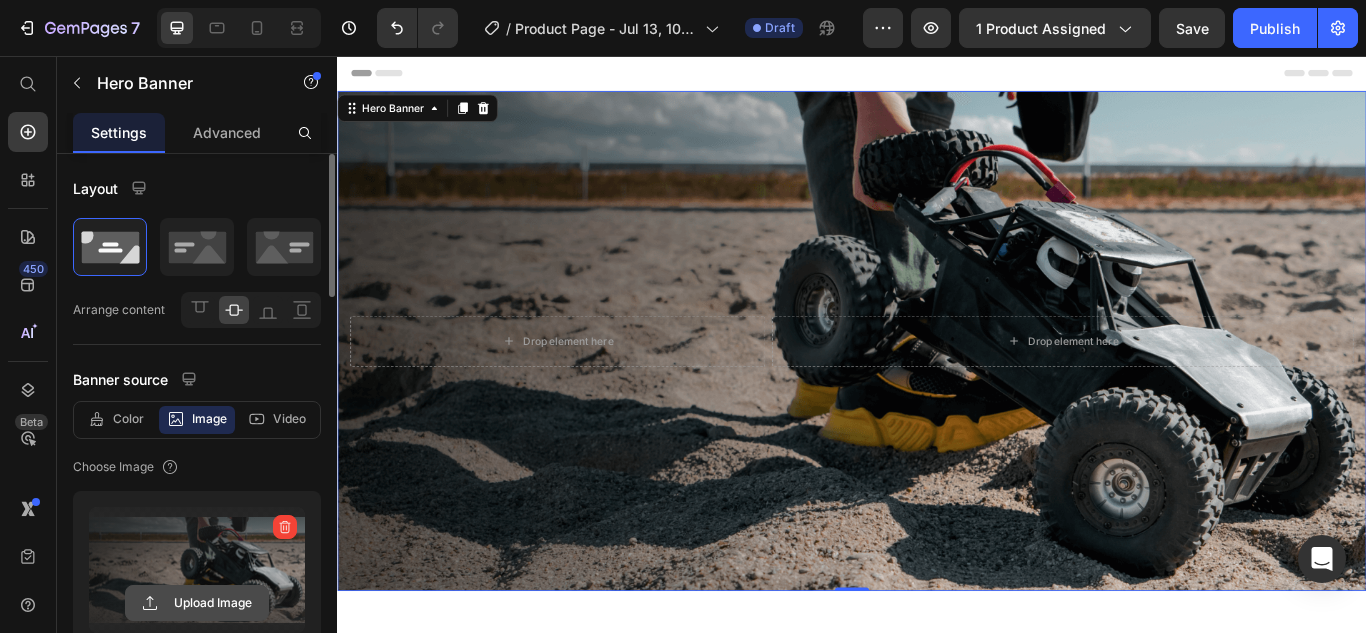 click 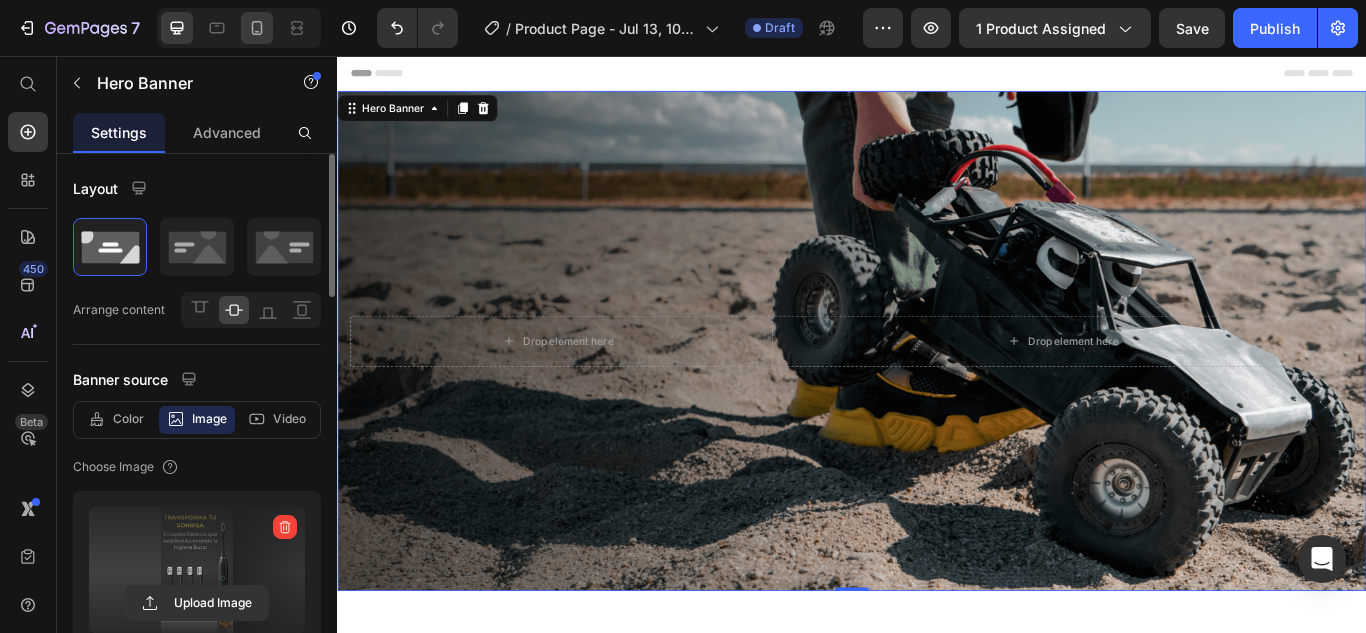 type on "https://cdn.shopify.com/s/files/1/0835/0236/7033/files/gempages_510635740900623162-80ed4934-a728-433a-9e03-f4586f208c9e.jpg" 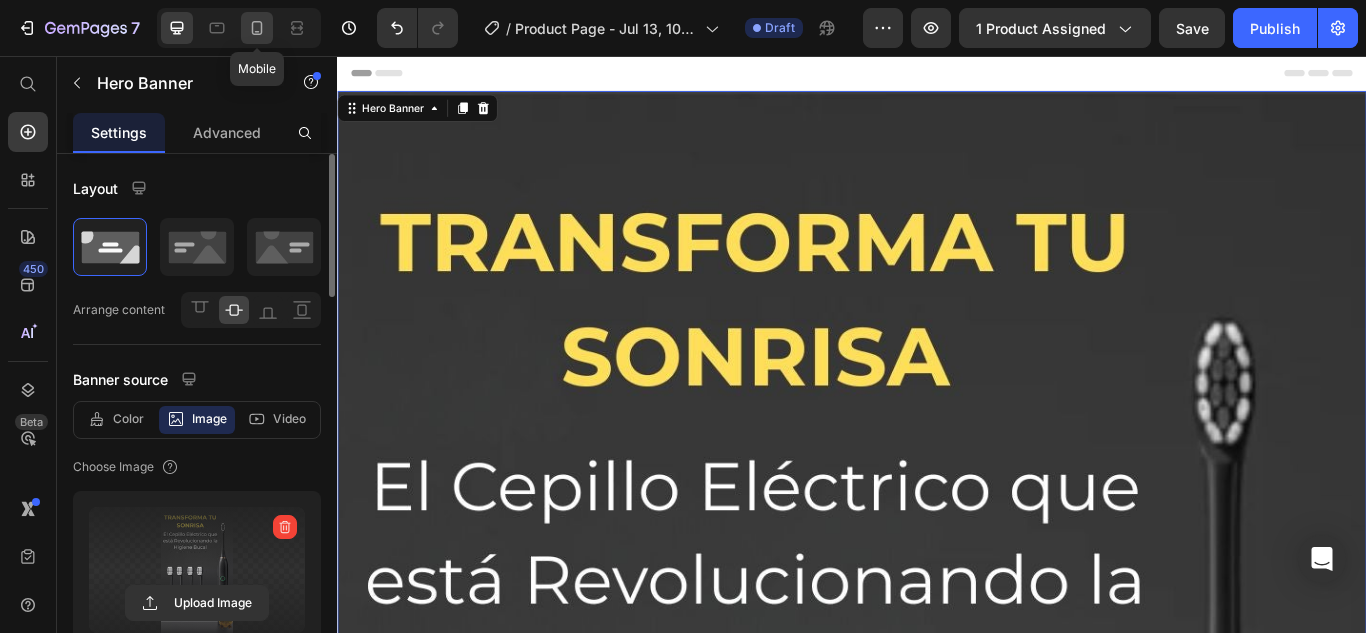 click 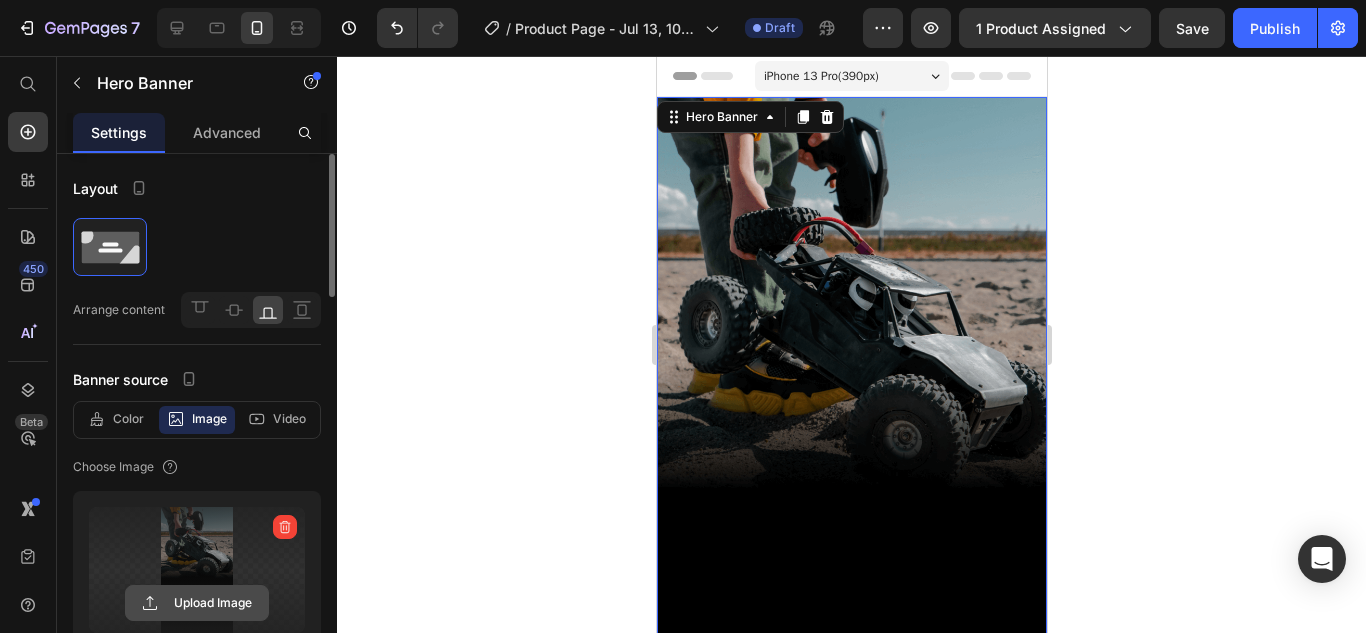 click 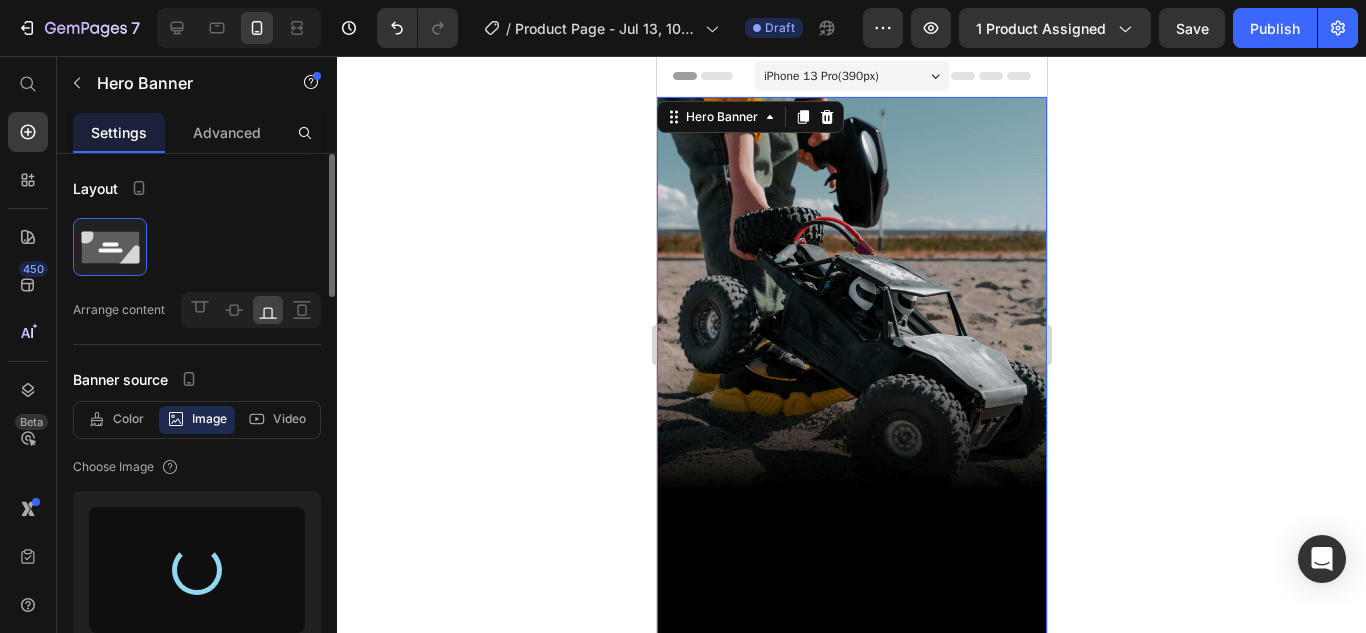 type on "https://cdn.shopify.com/s/files/1/0835/0236/7033/files/gempages_510635740900623162-80ed4934-a728-433a-9e03-f4586f208c9e.jpg" 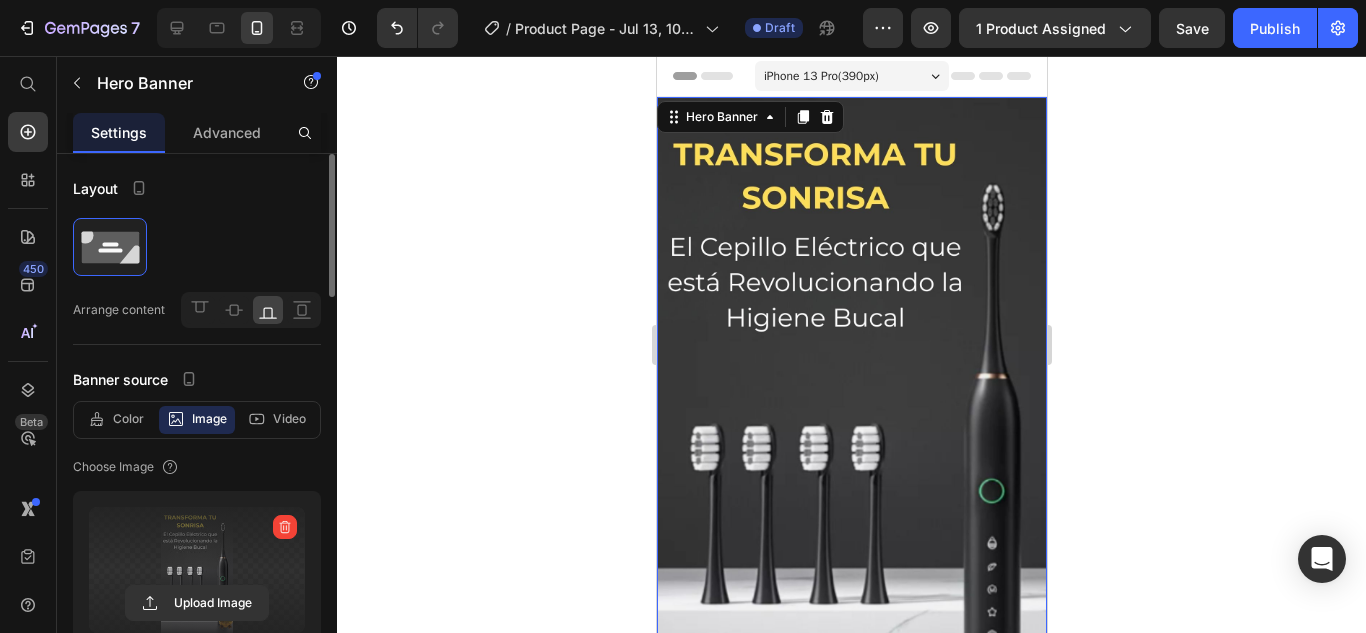 click at bounding box center [851, 443] 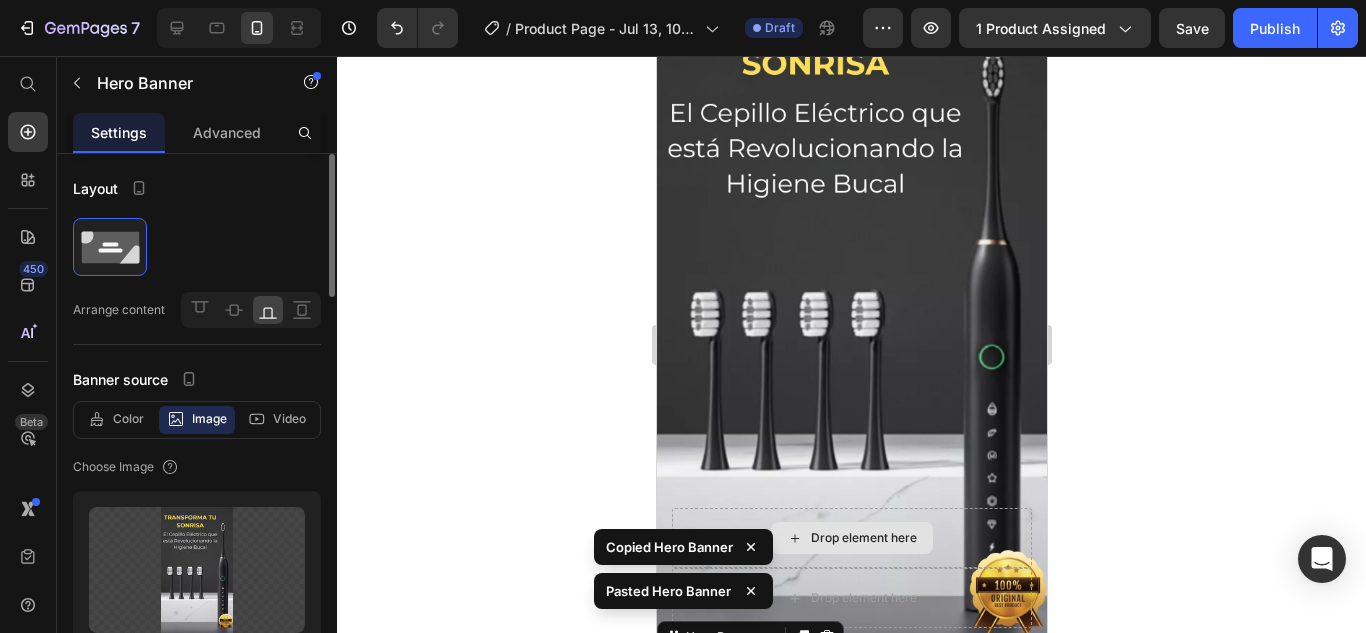 scroll, scrollTop: 638, scrollLeft: 0, axis: vertical 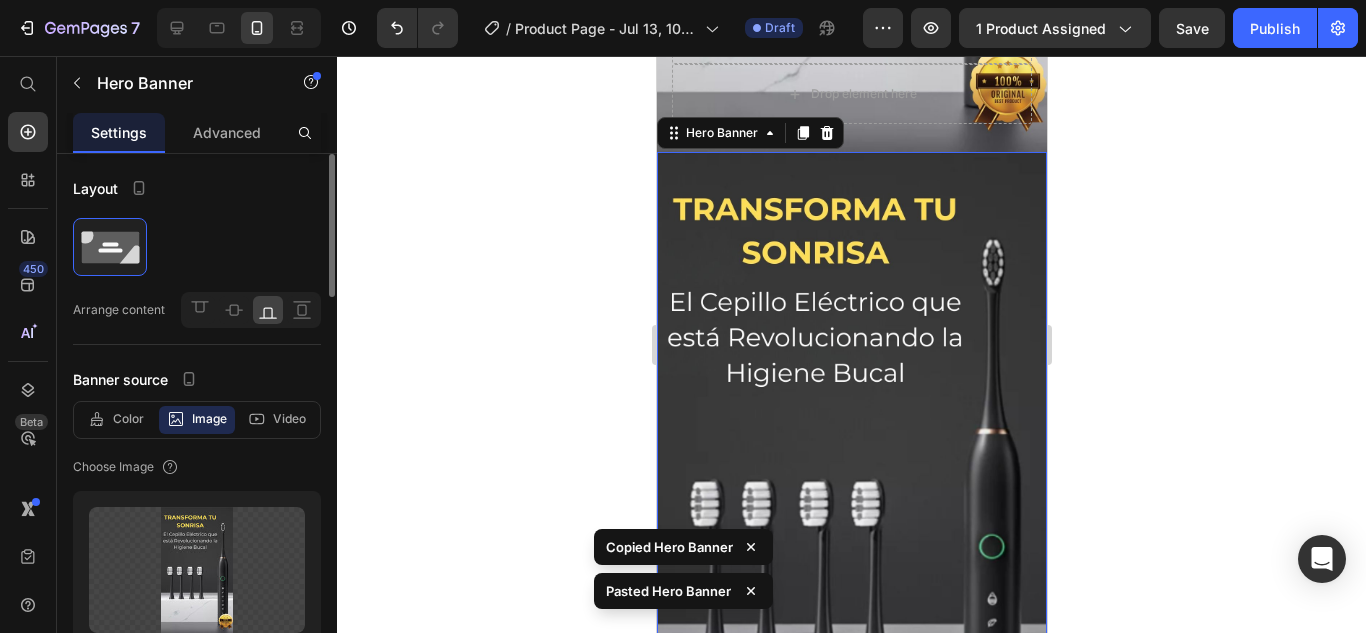 click at bounding box center [851, 498] 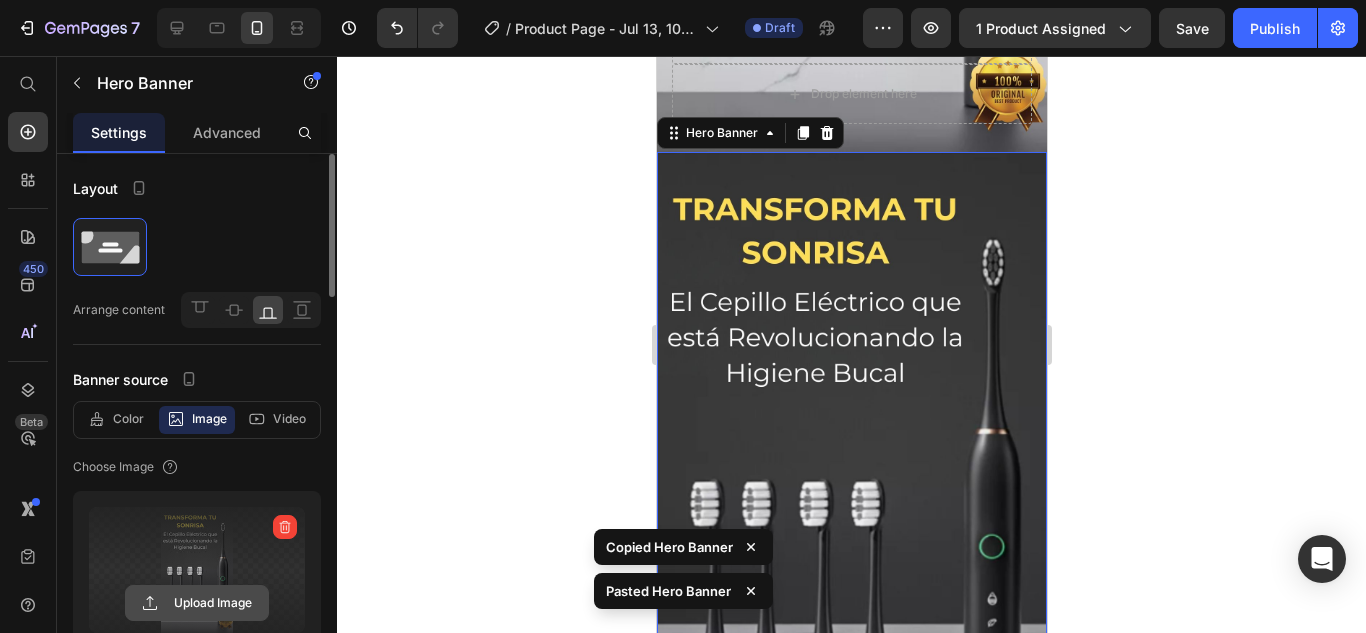 click 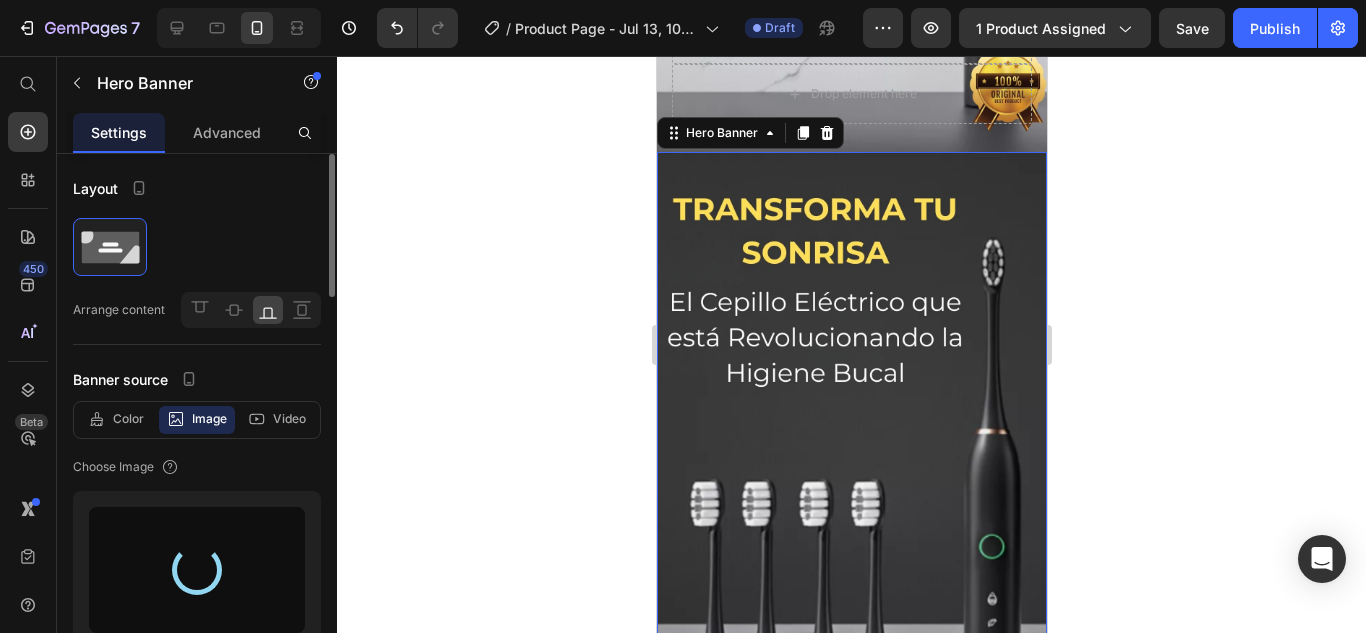 type on "https://cdn.shopify.com/s/files/1/0835/0236/7033/files/gempages_510635740900623162-4f936ece-75e3-4657-8112-7299e34760c8.jpg" 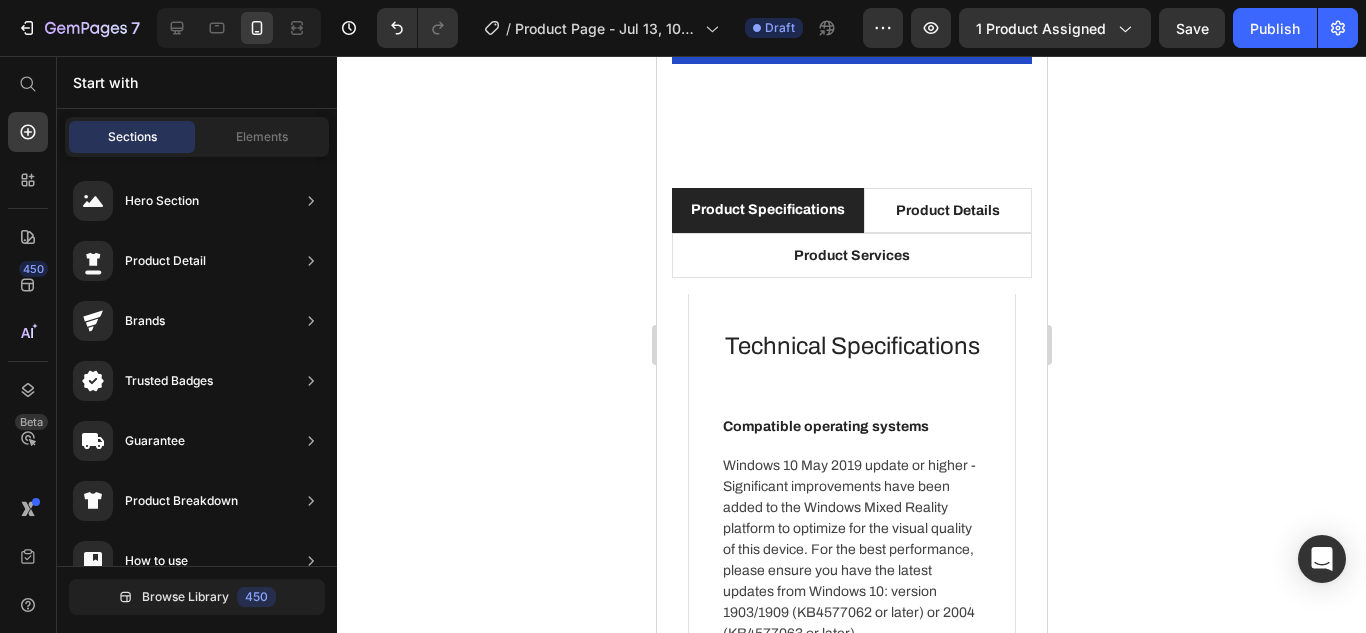 scroll, scrollTop: 3206, scrollLeft: 0, axis: vertical 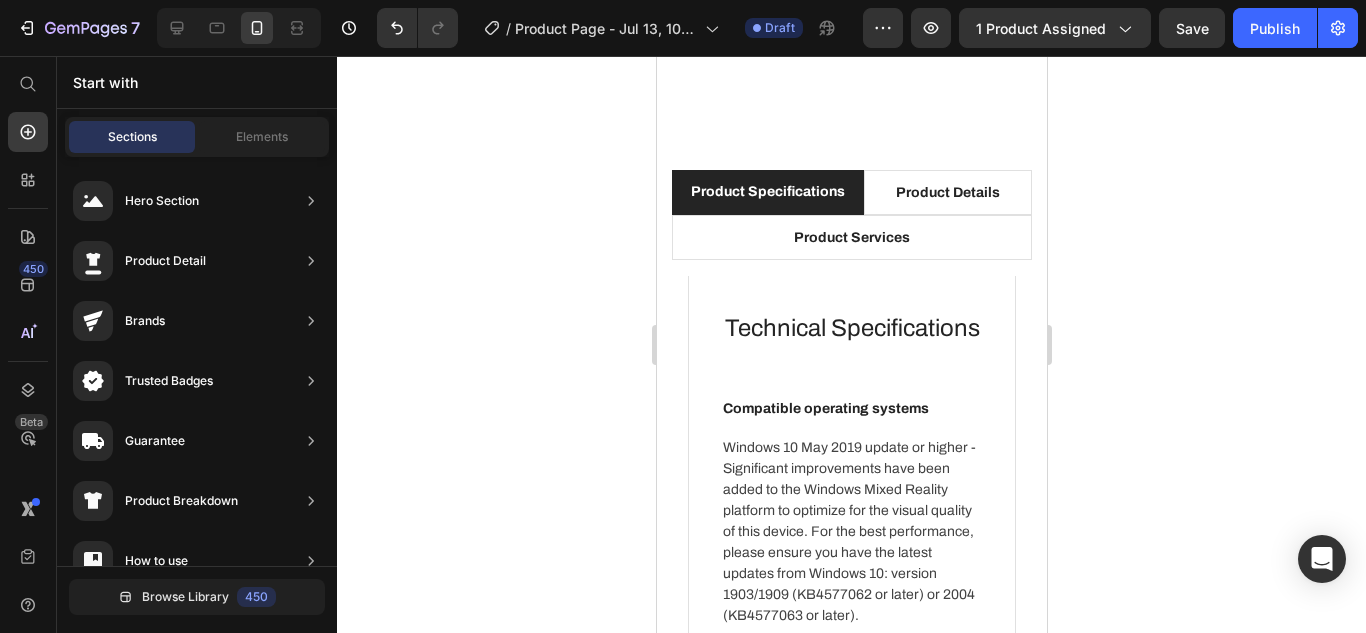drag, startPoint x: 1040, startPoint y: 120, endPoint x: 1708, endPoint y: 324, distance: 698.45544 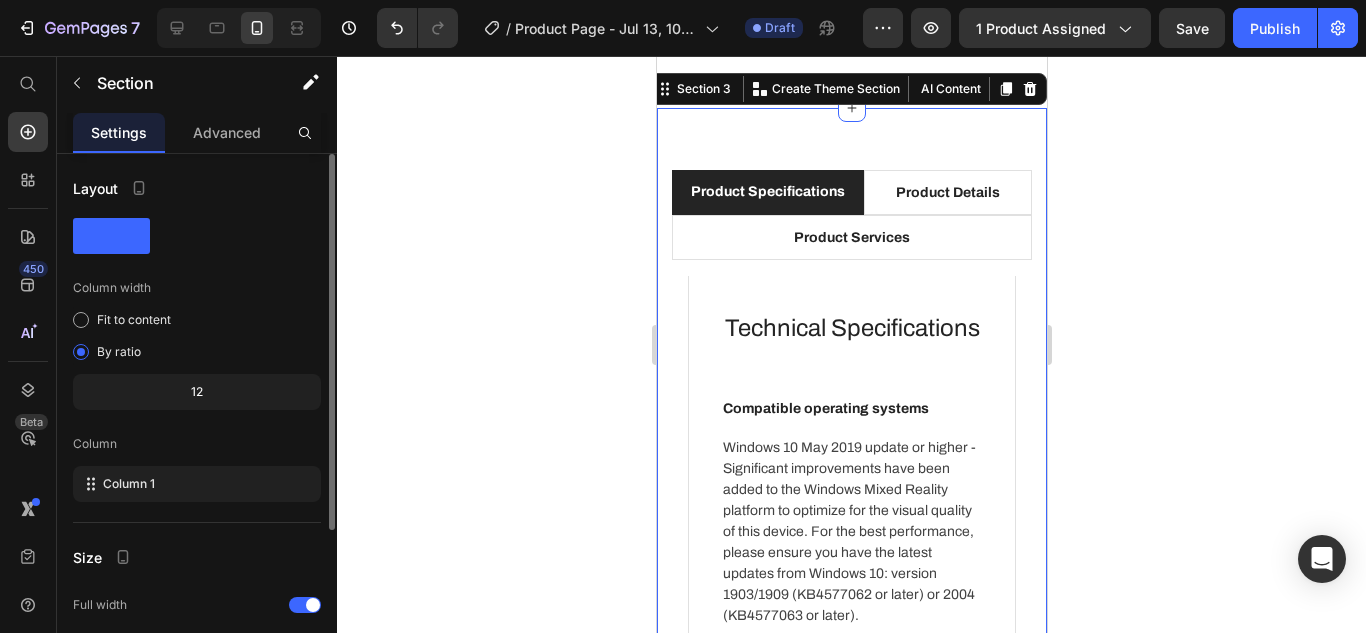 click on "Product Specifications Product Details Product Services Technical Specifications Heading Compatible operating systems Text block Windows 10 May 2019 update or higher - Significant improvements have been added to the Windows Mixed Reality platform to optimize for the visual quality of this device. For the best performance, please ensure you have the latest updates from Windows 10: version 1903/1909 (KB4577062 or later) or 2004 (KB4577063 or later). Text block Row Memory Text block 128GB/256GB Text block Row Field of view Text block 120 degrees Text block Row Resolution Text block 2448 x 2448 pixels per eye Text block Row Weight Text block 560 grams Text block Row Material Text block Magnesium alloy, plastic Text block Row Color Text block Black Text block Row Row What's Included Heading Image VR Headset Text block Image 2 Touch Controllers Text block Image Charging Cable Text block Image Power Adapter Text block Image Glasses Spacer Text block Icon List Image Row Row Professional Support Heading Image Image" at bounding box center (851, 714) 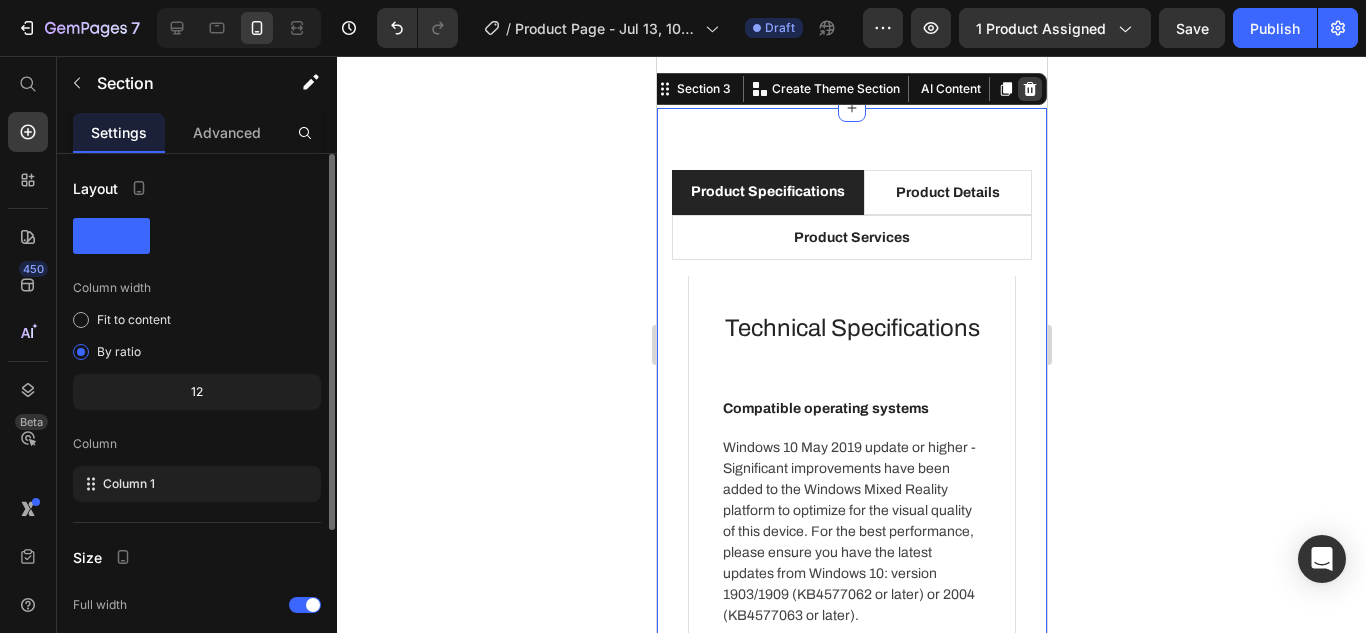 click at bounding box center (1029, 89) 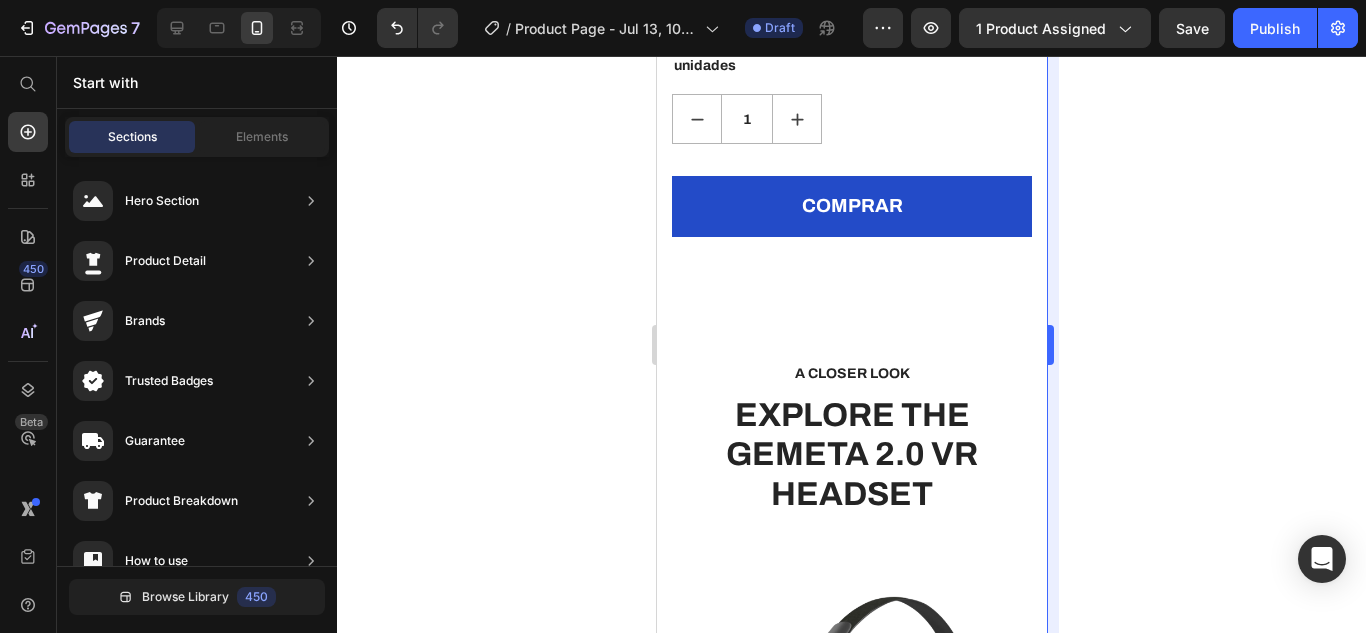 scroll, scrollTop: 3034, scrollLeft: 0, axis: vertical 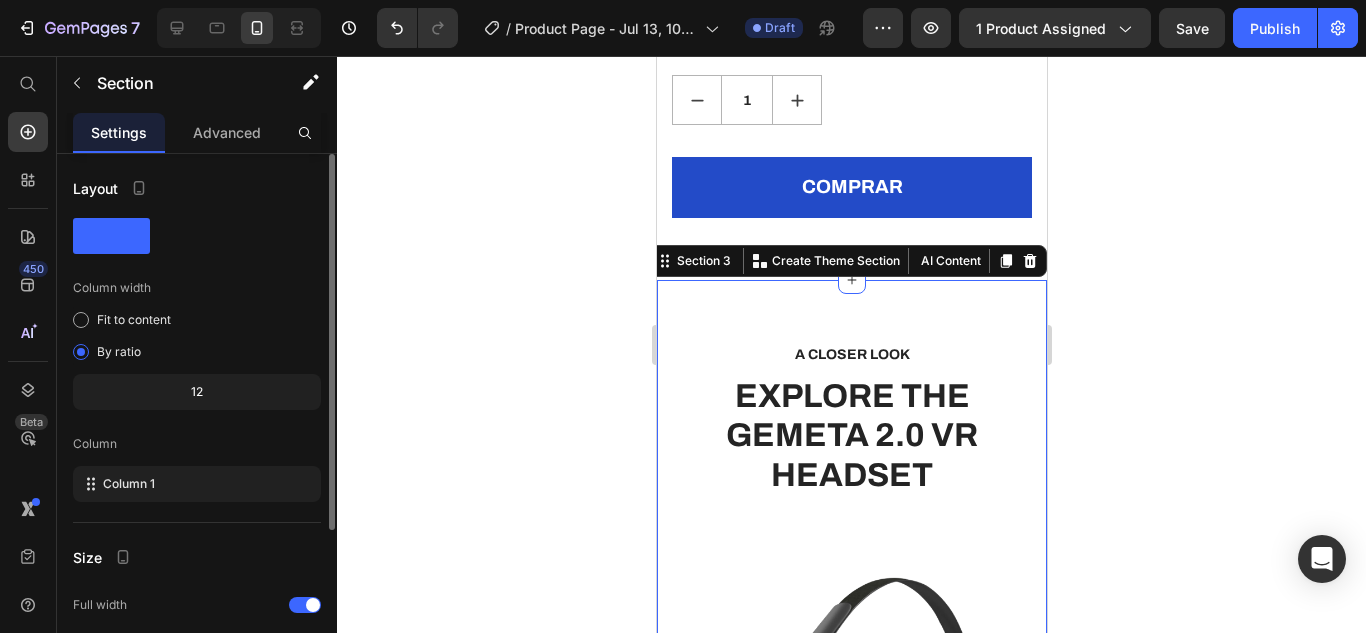 click on "A CLOSER LOOK Text block EXPLORE THE GEMETA 2.0 VR HEADSET Heading Row Image Wide Field of View Text block Provides perfect wide view with  120-degree FOV. Text block Row Image Highest 8K Resolution Text block Get a crystal clear view with two 4K  high-density LCD displays. Text block Row Image Image Precise Eye-Tracking Systems Text block Built-in eye-tracking at 200 Hz for a tailored, optimal experience to every user Text block Row Image Supreme Comfort  Text block Wear it with ease because the GEMETA VR headset is engineered to feel lighter. Text block Row Row Section 3   You can create reusable sections Create Theme Section AI Content Write with GemAI What would you like to describe here? Tone and Voice Persuasive Product creatina Show more Generate" at bounding box center (851, 912) 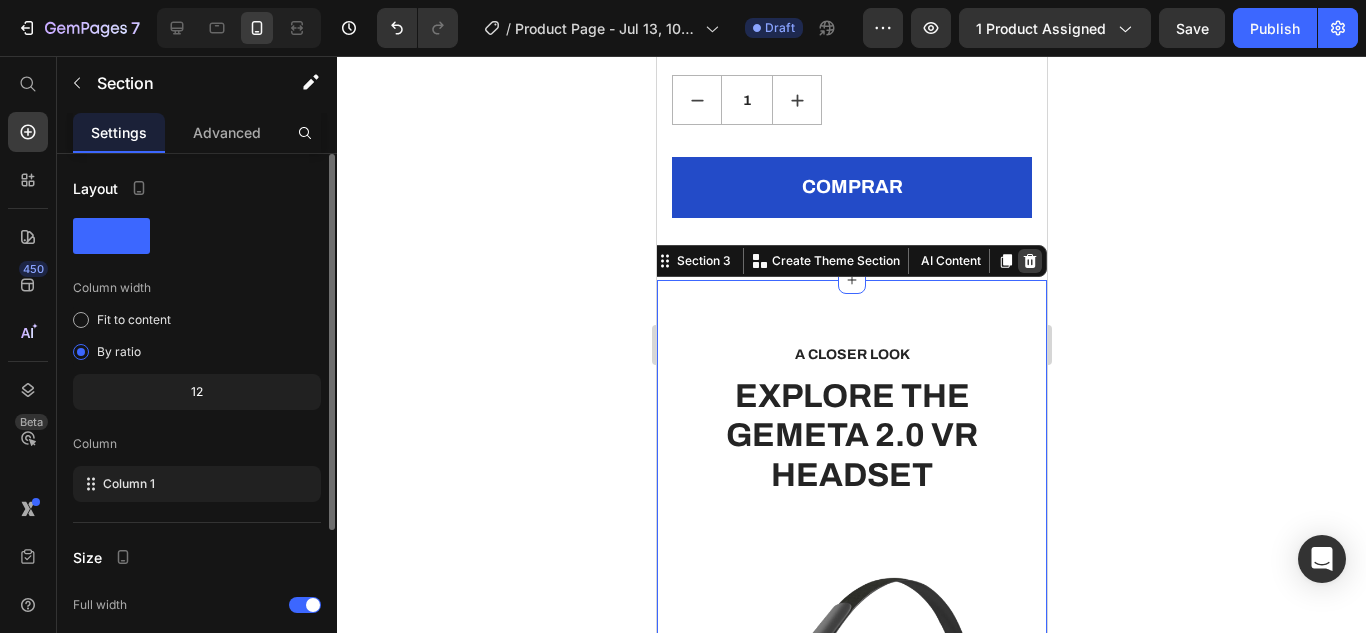 click 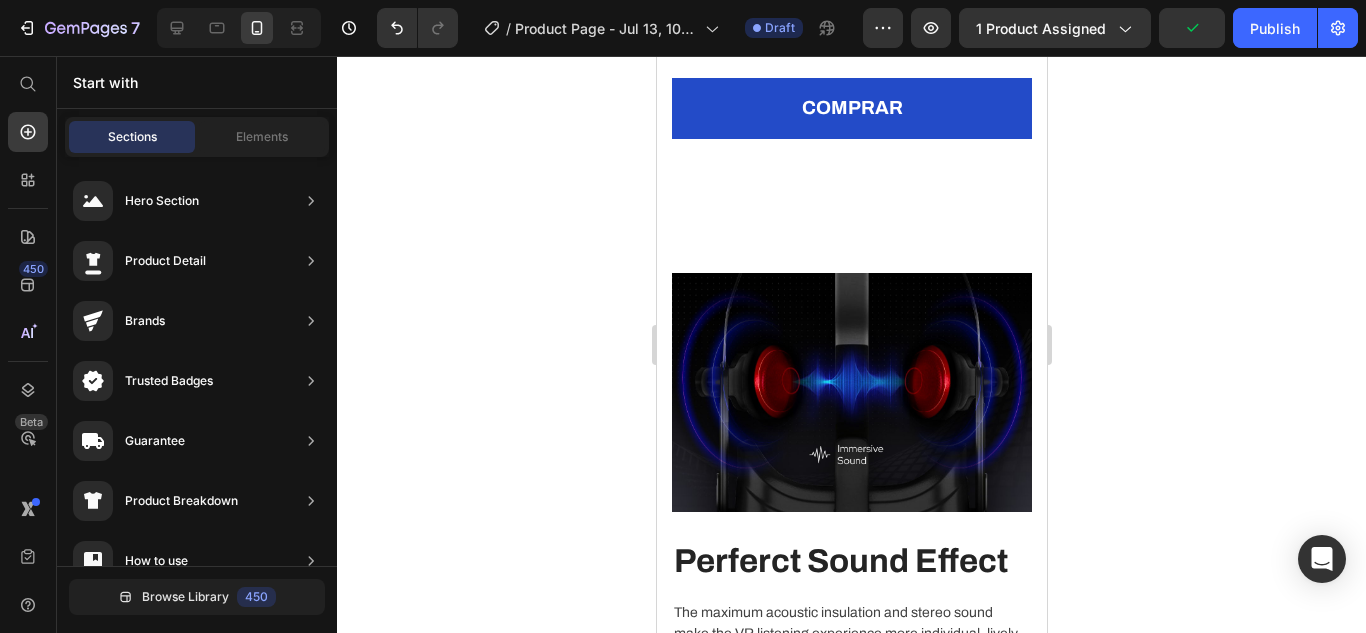 scroll, scrollTop: 3129, scrollLeft: 0, axis: vertical 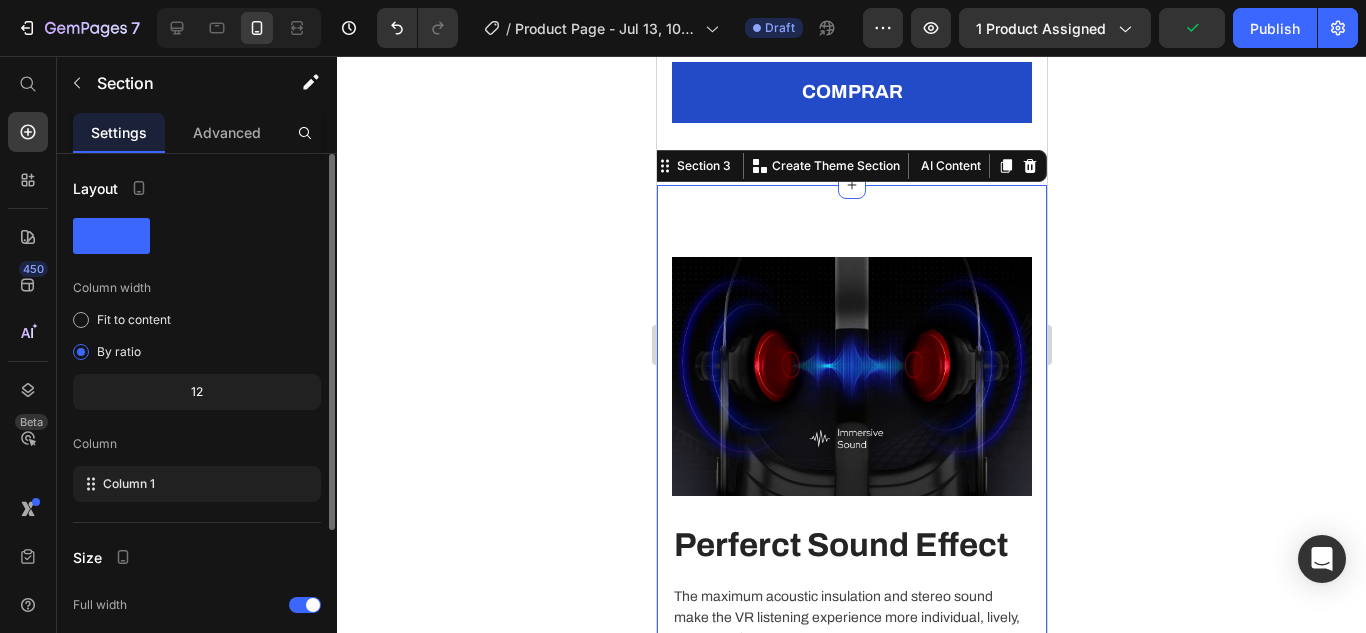click on "Image Perferct Sound Effect Heading The maximum acoustic insulation and stereo sound make the VR listening experience more individual, lively, and tangible. Text block Row Row Stay Focused Heading Adjustable diopter lenses offer personalized focusing power - so you can find your viewing sweet spot. Text block Row Image Row Image A Fitting Design Heading Easy to put on and take off. The proprietary dual-hinge fit design ensures both comfort and stability for different head shapes and sizes. Text block Row Row Section 3   You can create reusable sections Create Theme Section AI Content Write with GemAI What would you like to describe here? Tone and Voice Persuasive Product creatina Show more Generate" at bounding box center [851, 774] 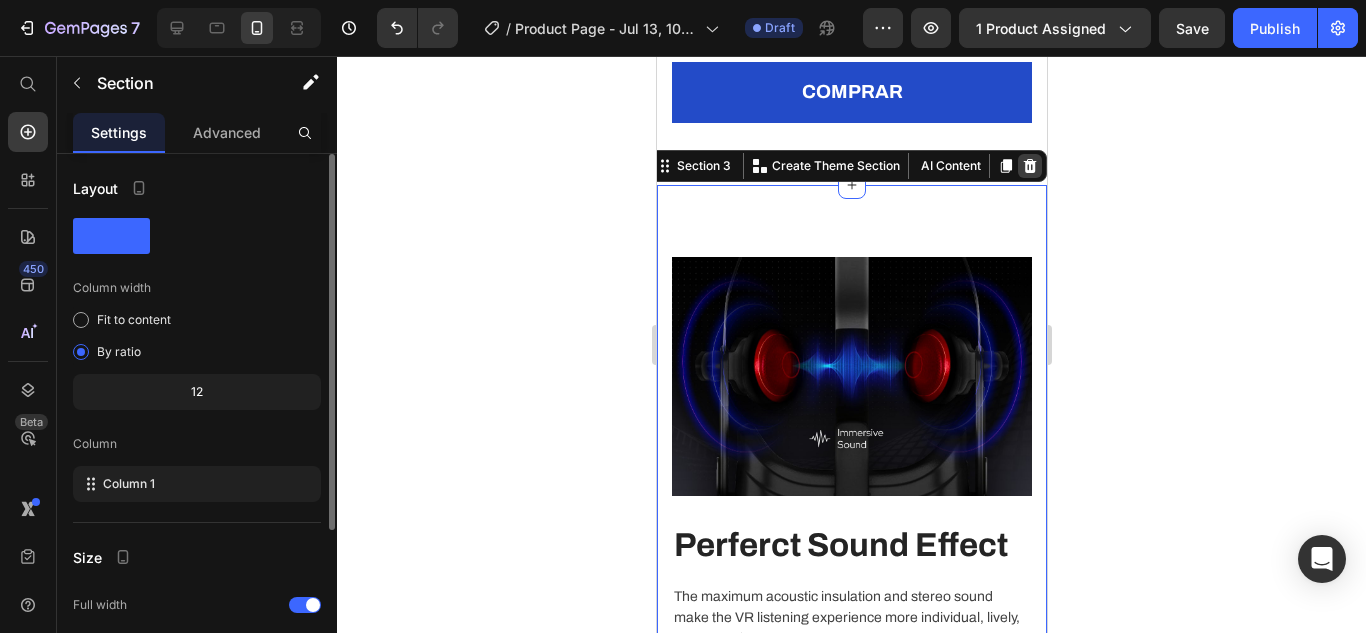click at bounding box center (1029, 166) 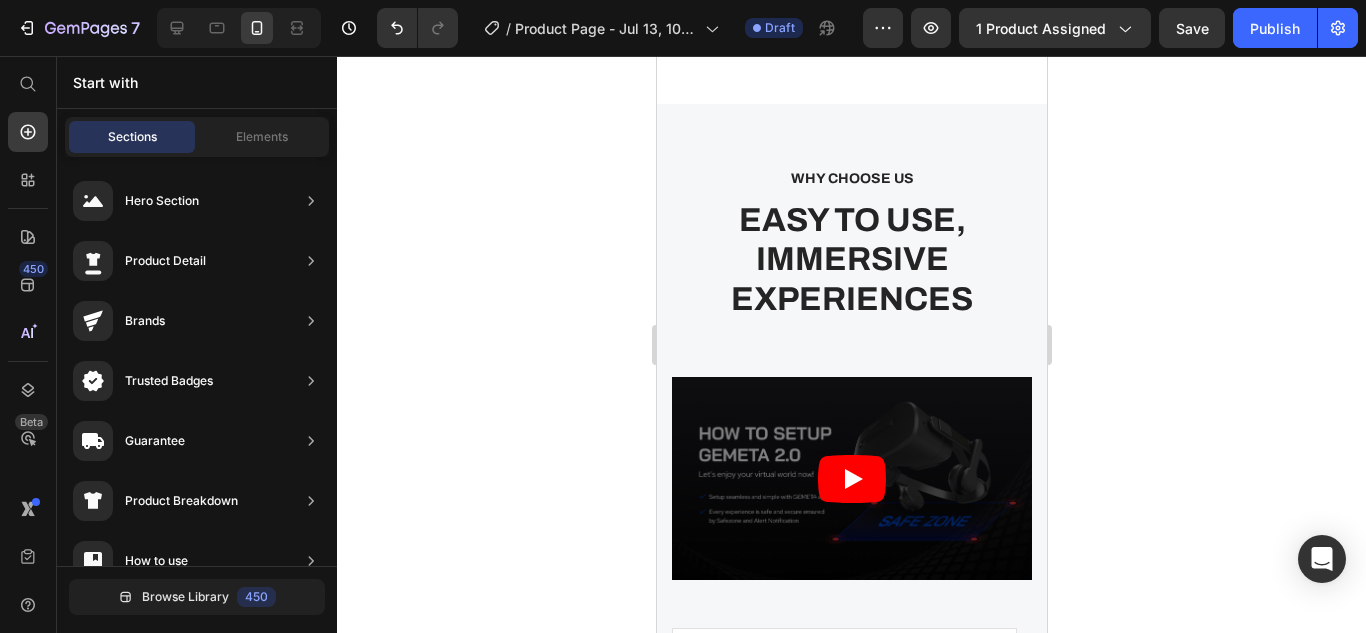scroll, scrollTop: 3195, scrollLeft: 0, axis: vertical 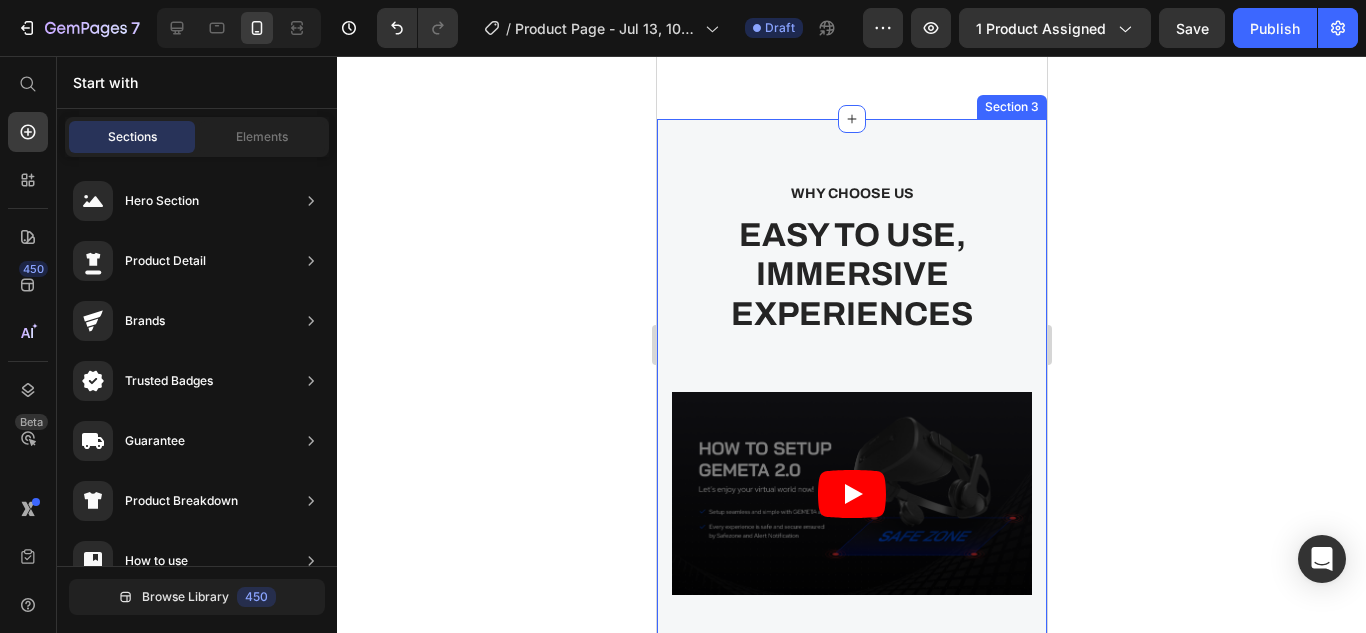 click on "Section 3" at bounding box center (1011, 107) 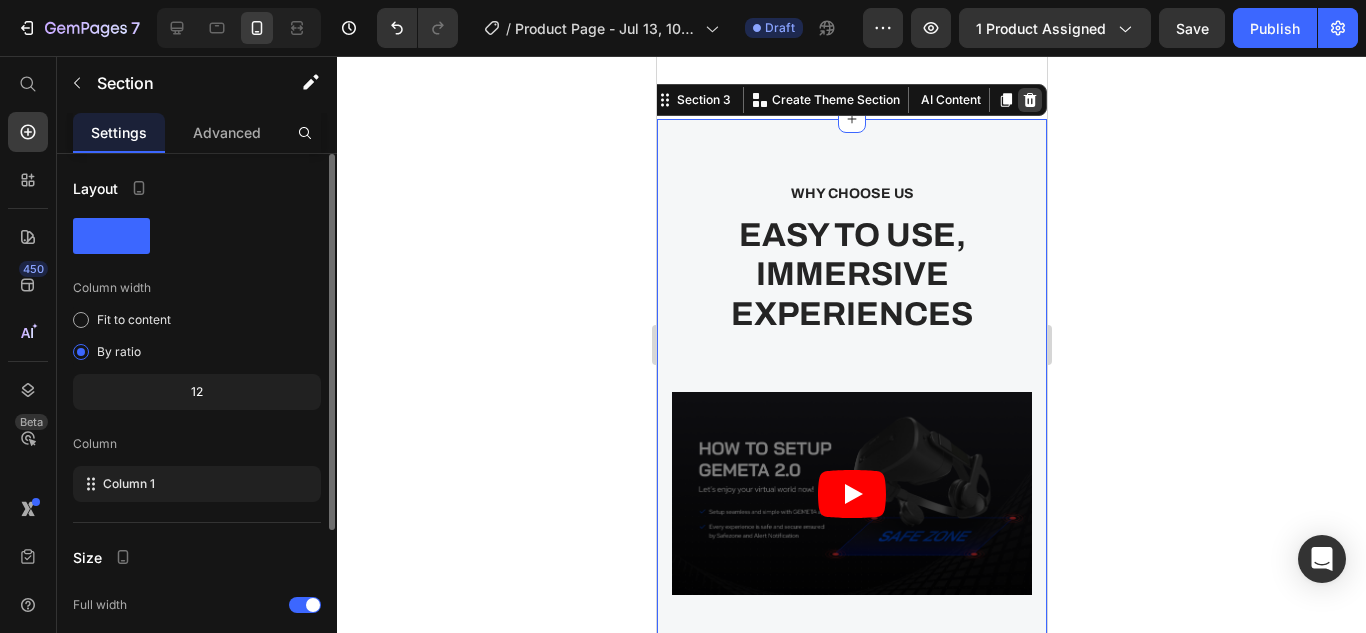 click 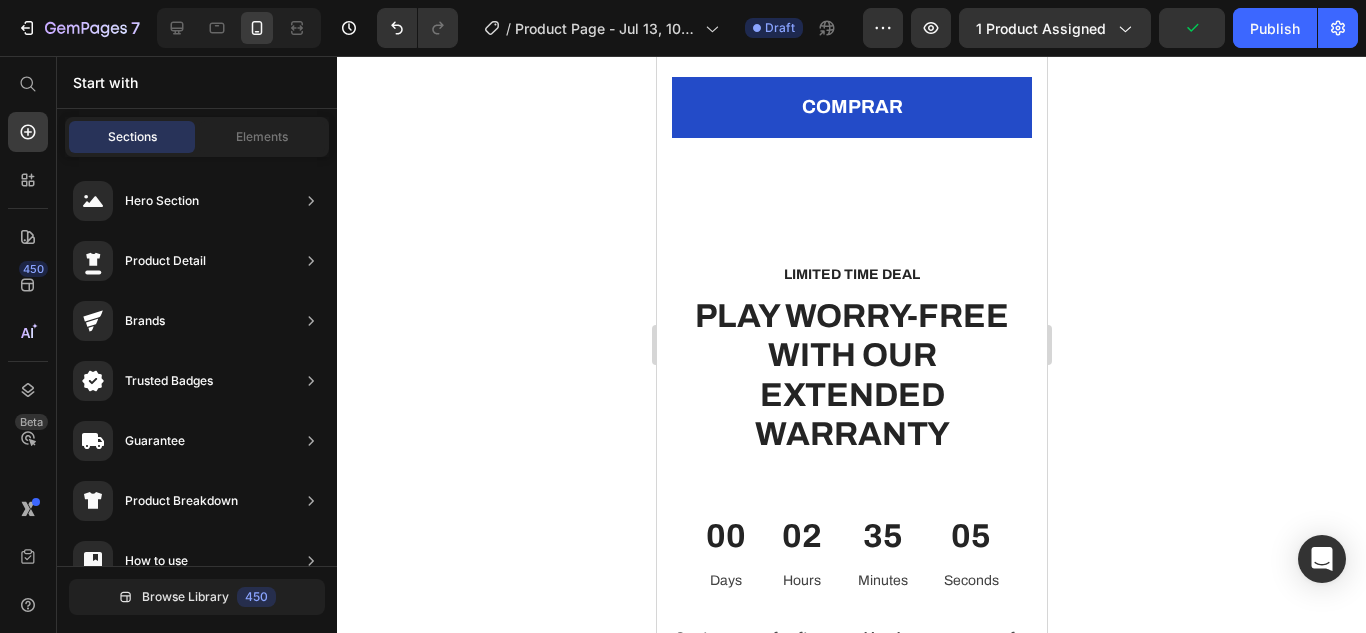 scroll, scrollTop: 3127, scrollLeft: 0, axis: vertical 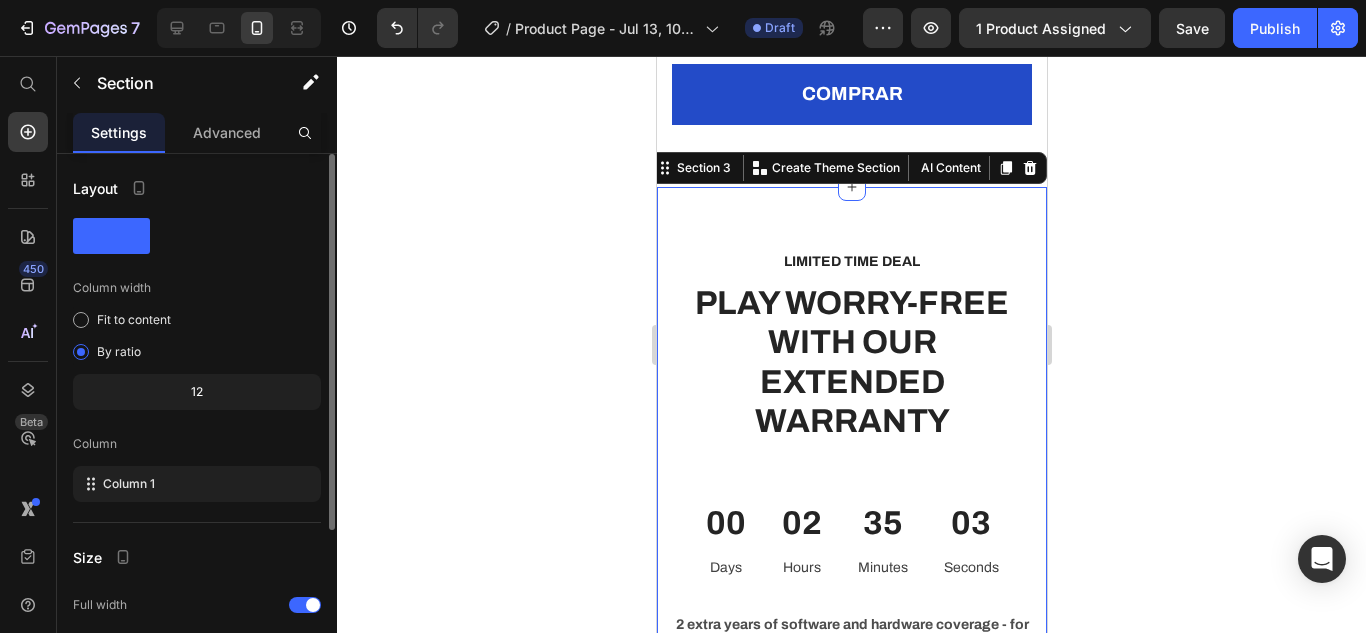 click on "LIMITED TIME DEAL Text block PLAY WORRY-FREE  WITH OUR EXTENDED WARRANTY Heading 00 Days 02 Hours 35 Minutes 03 Seconds CountDown Timer 2 extra years of software and hardware coverage - for the discounted price! Text block Save $0,00 (P) Tag $0,00 (P) Price $0,00 (P) Price Row Out Of Stock (P) Cart Button Product Row Image Image 2-Year Care Pack Heading
Icon
Icon
Icon
Icon
Icon Icon List Hoz $60.00 Text block $72.00 Text block Row                Title Line Remote diagnostics and phone technical support. Prepaid shipping label, materials, and instructions. Convenient door-to-door service, protection against accidental damage. Next Business Day Exchange. Text block Row Row Section 3   You can create reusable sections Create Theme Section AI Content Write with GemAI What would you like to describe here? Tone and Voice Persuasive Product creatina Show more Generate" at bounding box center (851, 796) 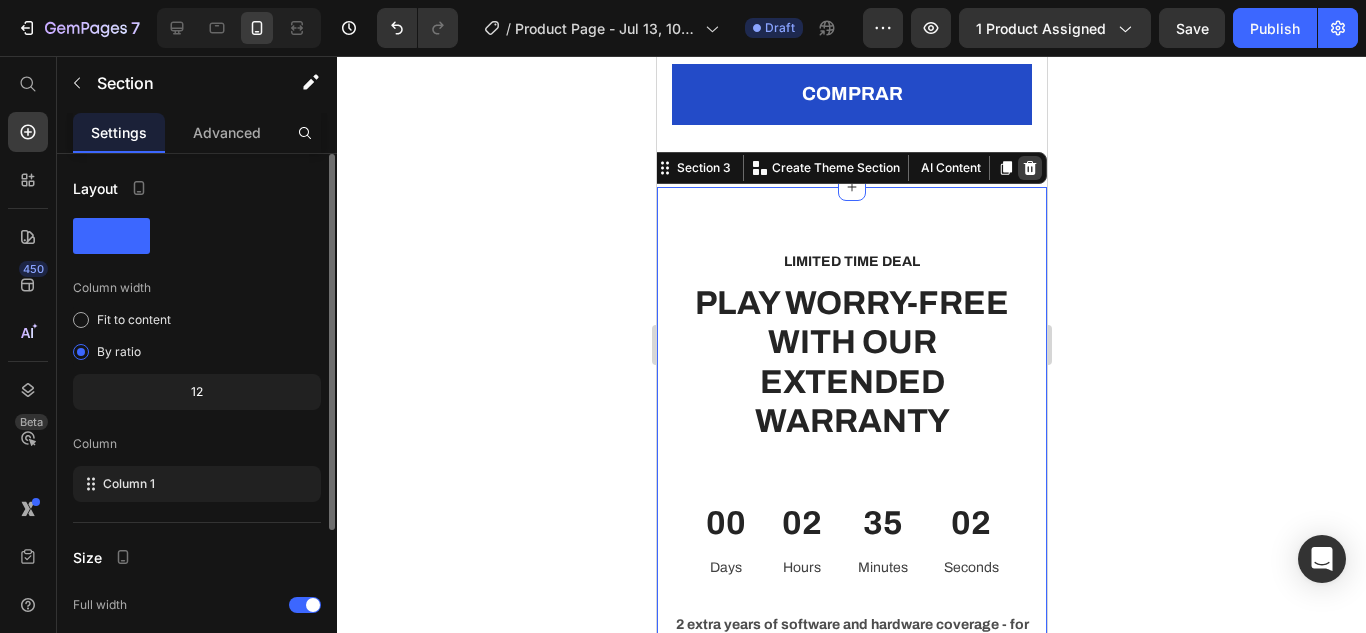 click 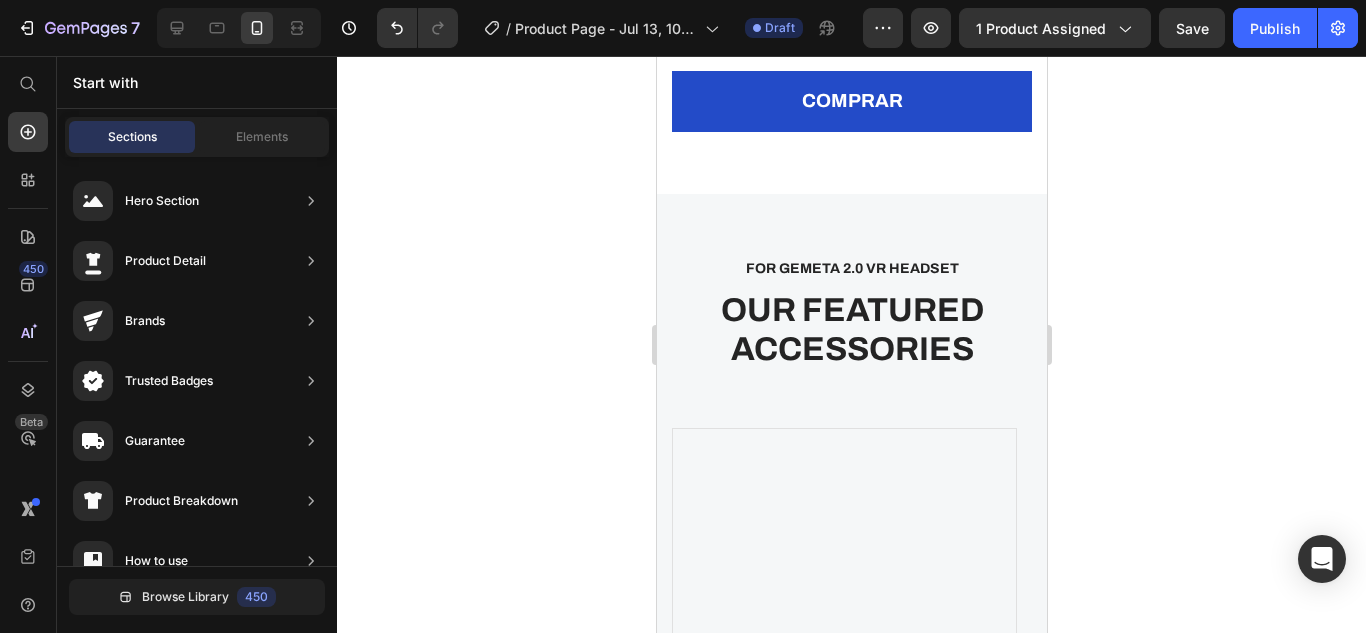 scroll, scrollTop: 3108, scrollLeft: 0, axis: vertical 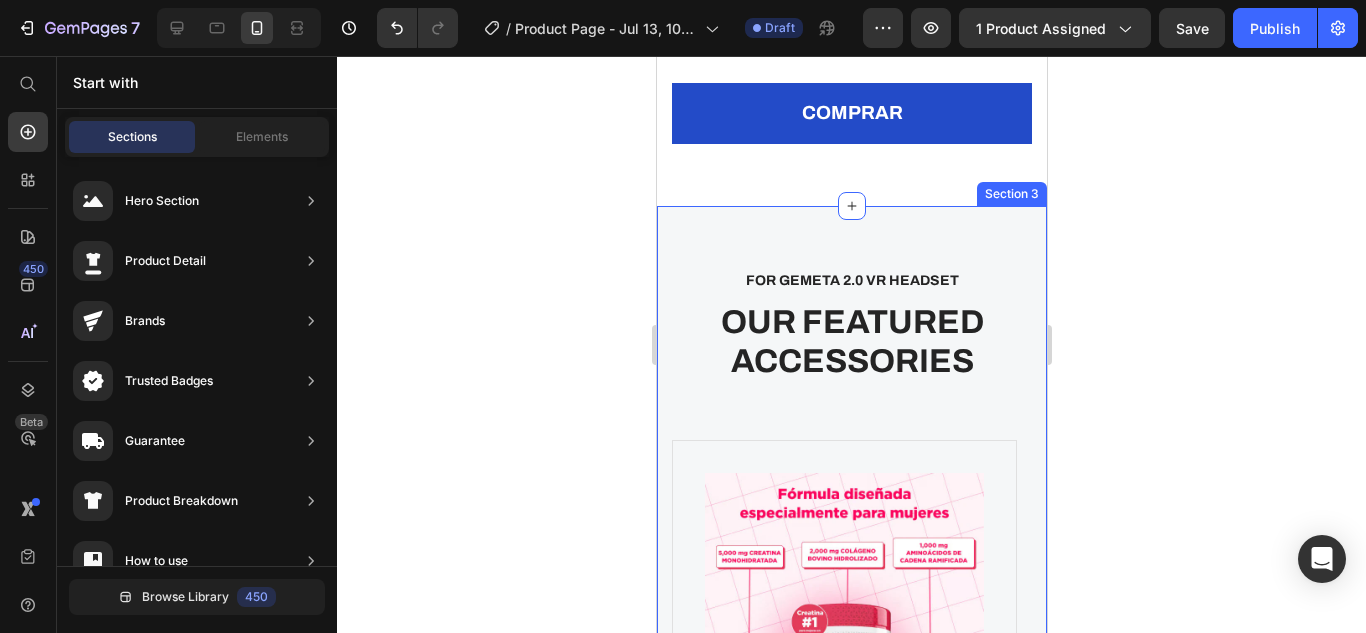 click on "FOR GEMETA 2.0 VR HEADSET Text block OUR FEATURED ACCESSORIES Heading Product Images creatina (P) Title This product does not have a description (P) Description $0,00 (P) Price $0,00 (P) Price Row
Icon
Icon
Icon
Icon
Icon Icon List Hoz Row Product Product Images creatina (P) Title This product does not have a description (P) Description $0,00 (P) Price $0,00 (P) Price Row
Icon
Icon
Icon
Icon
Icon Icon List Hoz Row Product Product Images creatina (P) Title This product does not have a description (P) Description $0,00 (P) Price $0,00 (P) Price Row
Icon
Icon
Icon
Icon
Icon Icon List Hoz Row Product Carousel Row Section 3" at bounding box center [851, 628] 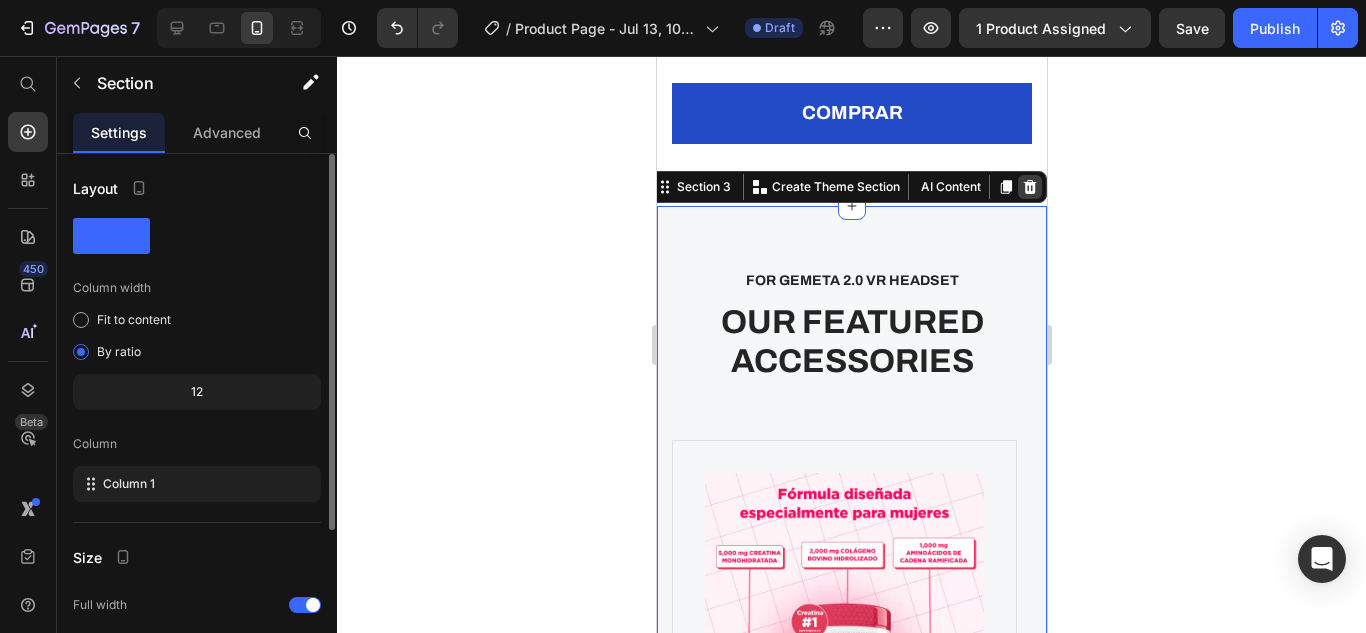 click at bounding box center [1029, 187] 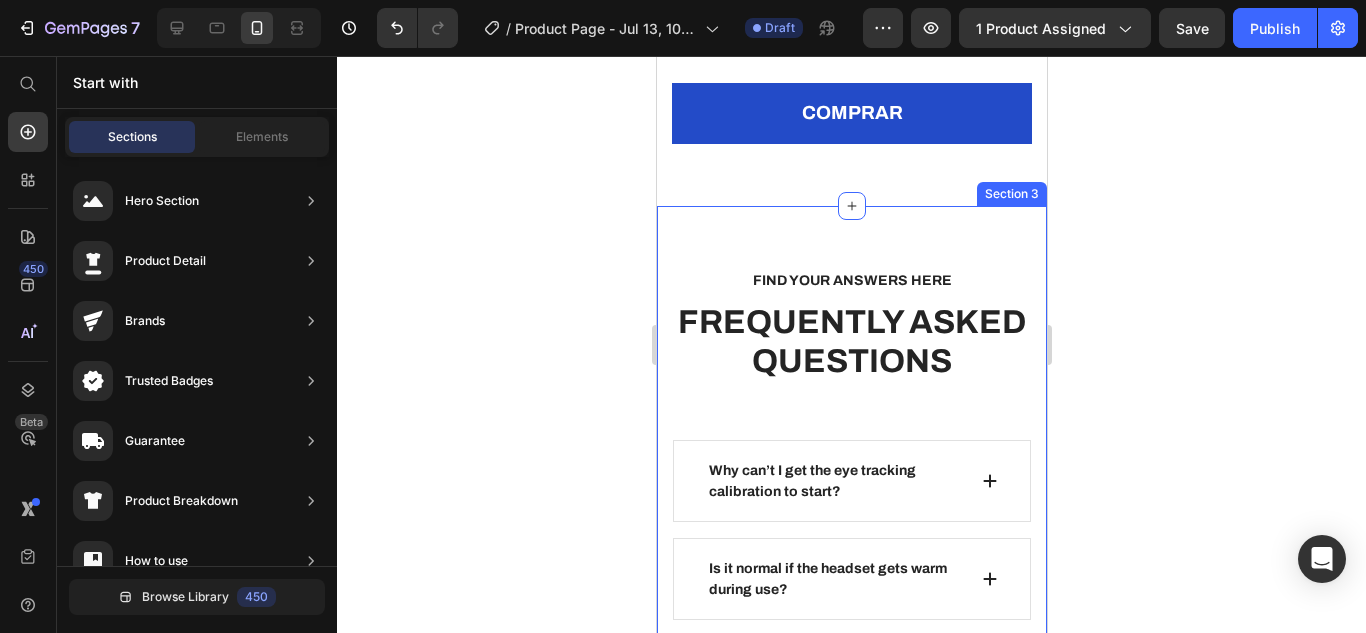 click on "FIND YOUR ANSWERS HERE Text block FREQUENTLY ASKED QUESTIONS Heading Row Why can’t I get the eye tracking calibration to start? Is it normal if the headset gets warm during use? Can I use this headset without an internet connection? How can I reset my position in VR? Why doesn't the headset image update when I move? Why are my controllers not working? What is included in the 2-year GEMETA Care Package? Accordion
See All FAQs Button Row Can't find an answer to your question? Heading Call us at  999 - 9999 - 999  or email us at  support@gempages.net Text block Email address* Text block Email Field Your question* Text block Text Area SUBMIT NOW Submit Button Contact Form Row Section 3" at bounding box center [851, 995] 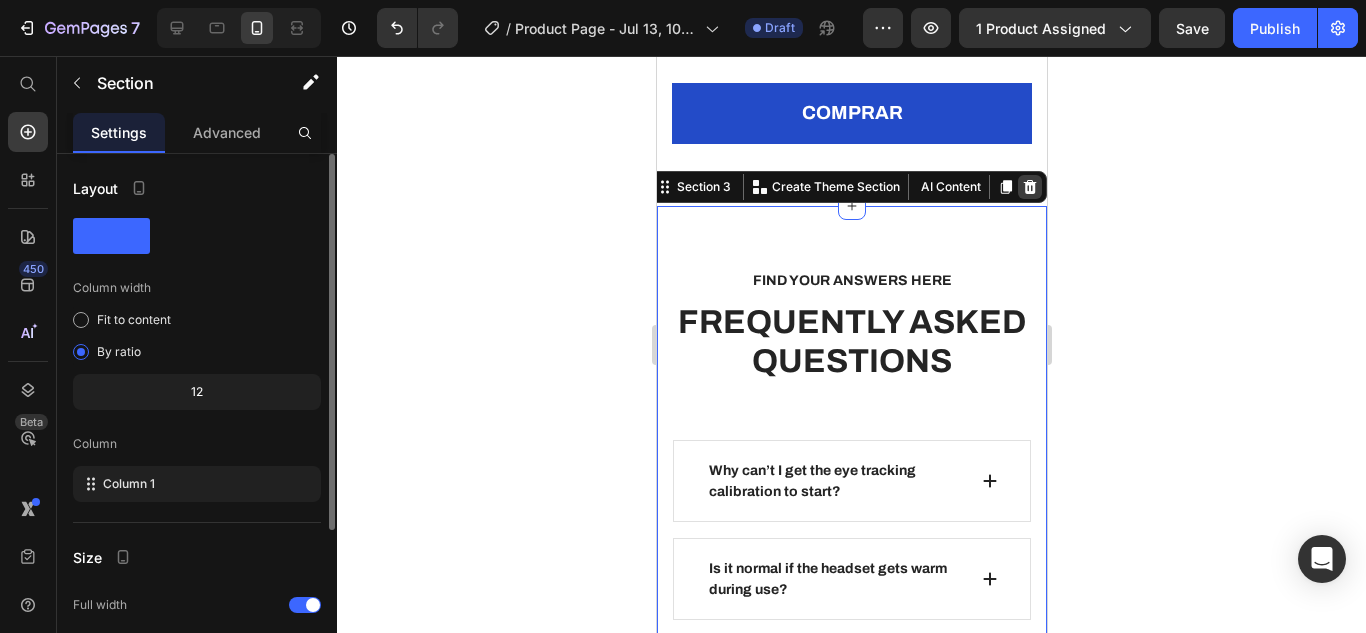 click 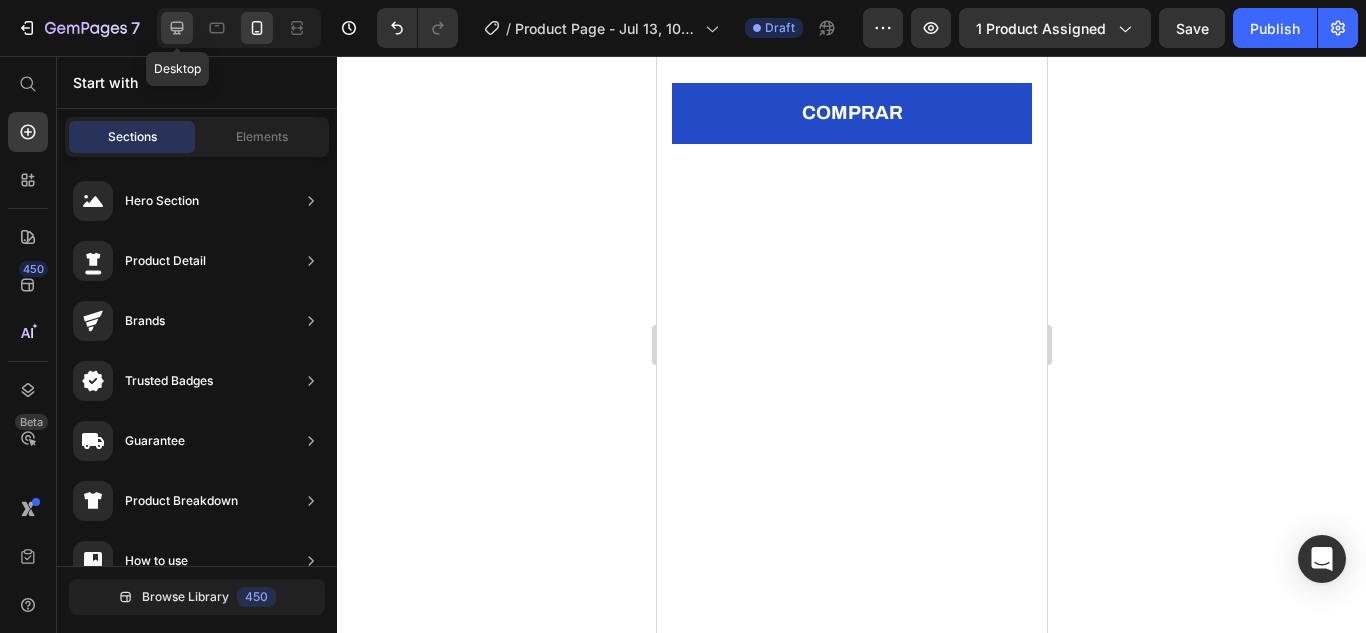 click 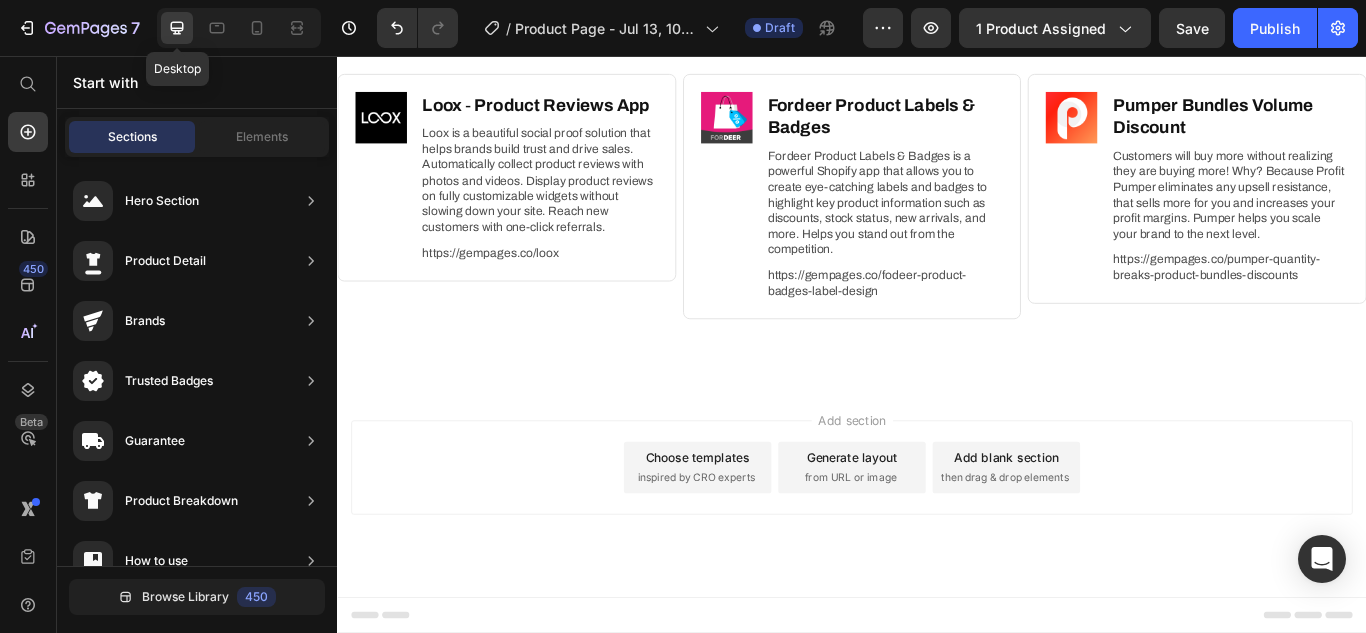 scroll, scrollTop: 2876, scrollLeft: 0, axis: vertical 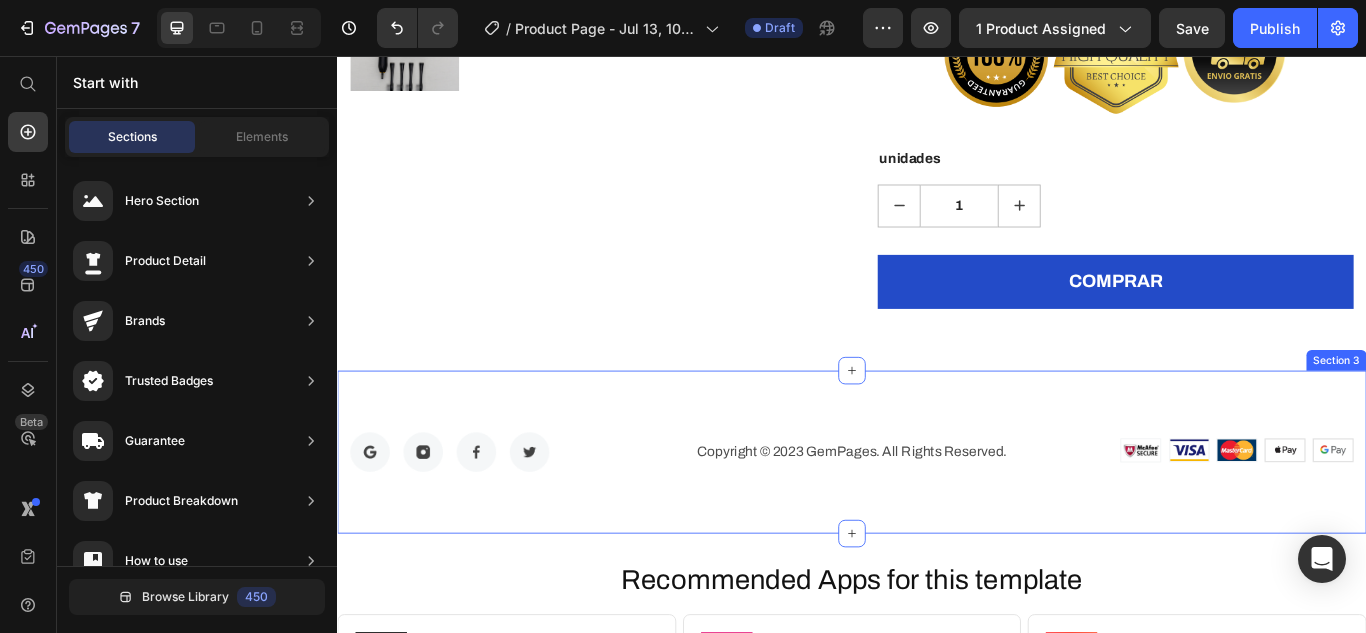 click on "Image Image Image Image Row Copyright © 2023 GemPages. All Rights Reserved. Text block Image Image Image Image Image Row Row Section 3" at bounding box center [937, 518] 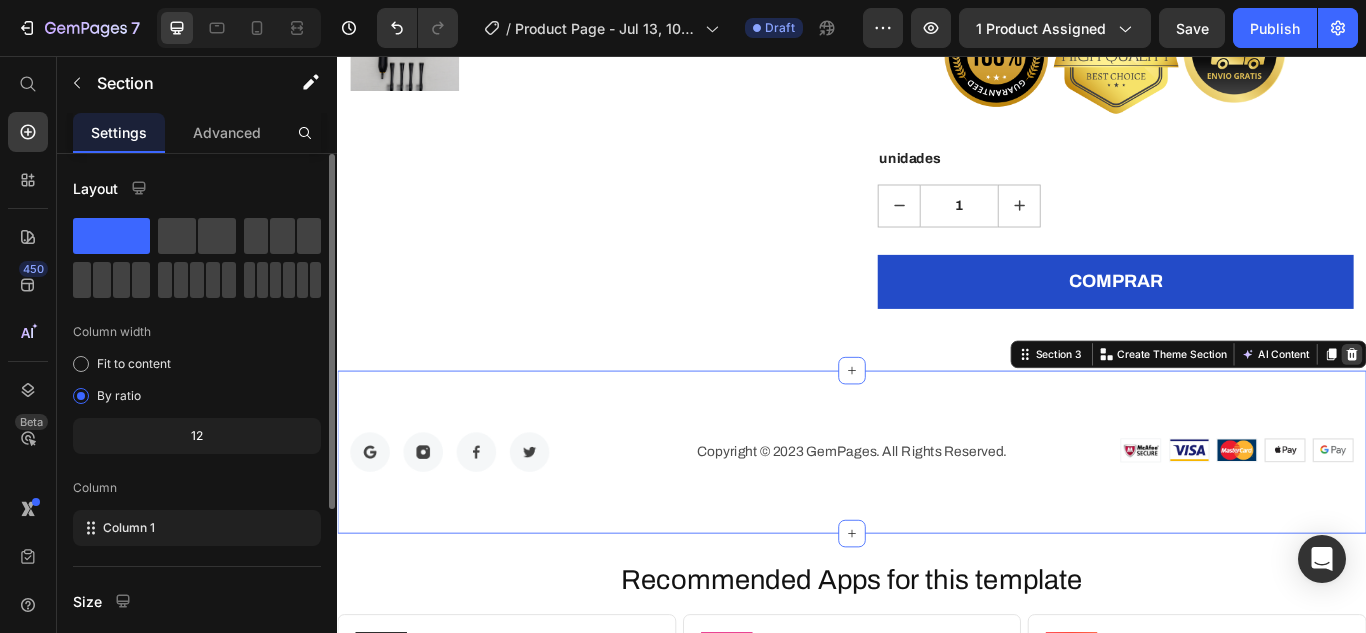 click 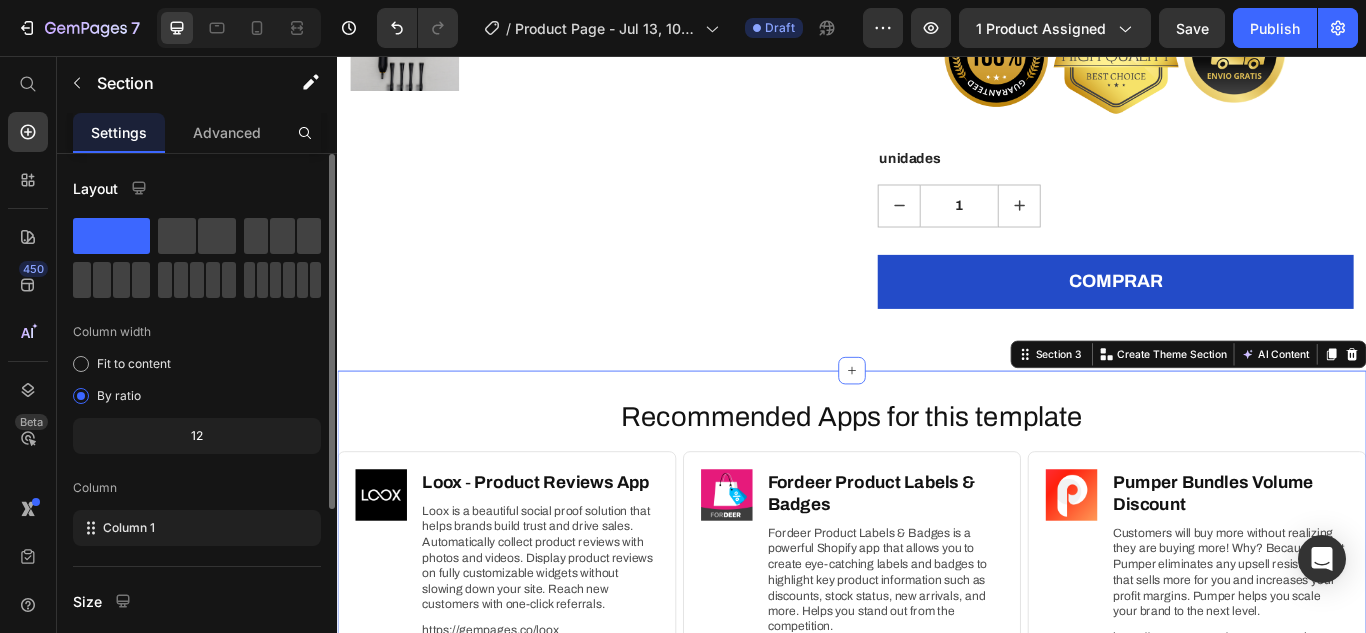 click on "Recommended Apps for this template Heading Image Loox ‑ Product Reviews App Heading Loox is a beautiful social proof solution that helps brands build trust and drive sales. Automatically collect product reviews with photos and videos. Display product reviews on fully customizable widgets without slowing down your site. Reach new customers with one-click referrals. Text Block https://gempages.co/loox Text Block Row Row Image Fordeer Product Labels & Badges Heading Fordeer Product Labels & Badges is a powerful Shopify app that allows you to create eye-catching labels and badges to highlight key product information such as discounts, stock status, new arrivals, and more. Helps you stand out from the competition. Text Block https://gempages.co/fodeer-product-badges-label-design Text Block Row Row Image Pumper Bundles Volume Discount Heading Text Block https://gempages.co/pumper-quantity-breaks-product-bundles-discounts Text Block Row Row Row Section 3   You can create reusable sections Create Theme Section" at bounding box center (937, 651) 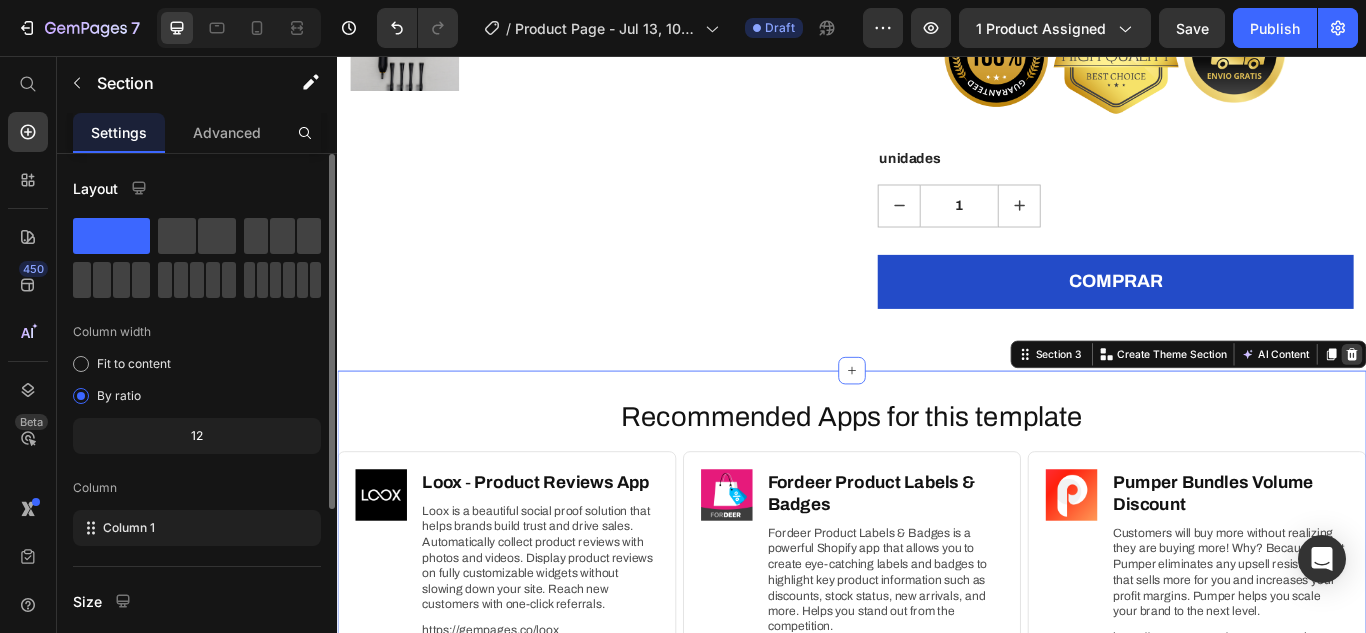 click 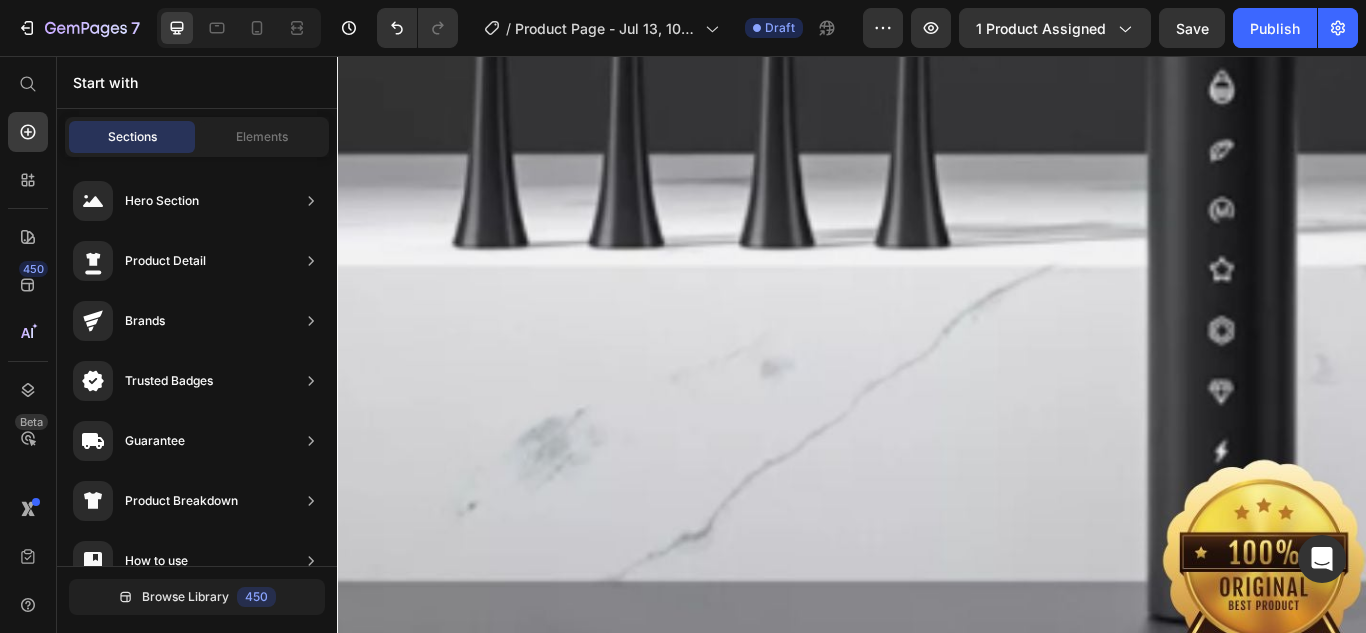 scroll, scrollTop: 3530, scrollLeft: 0, axis: vertical 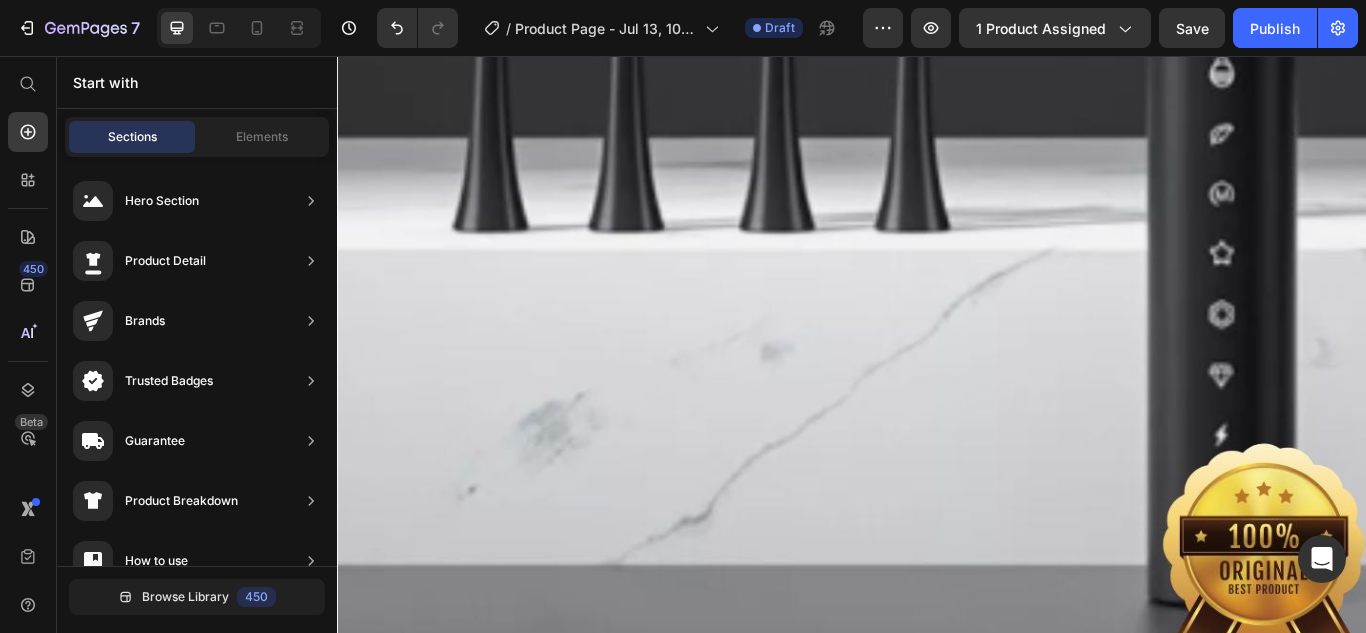 click at bounding box center [937, -234] 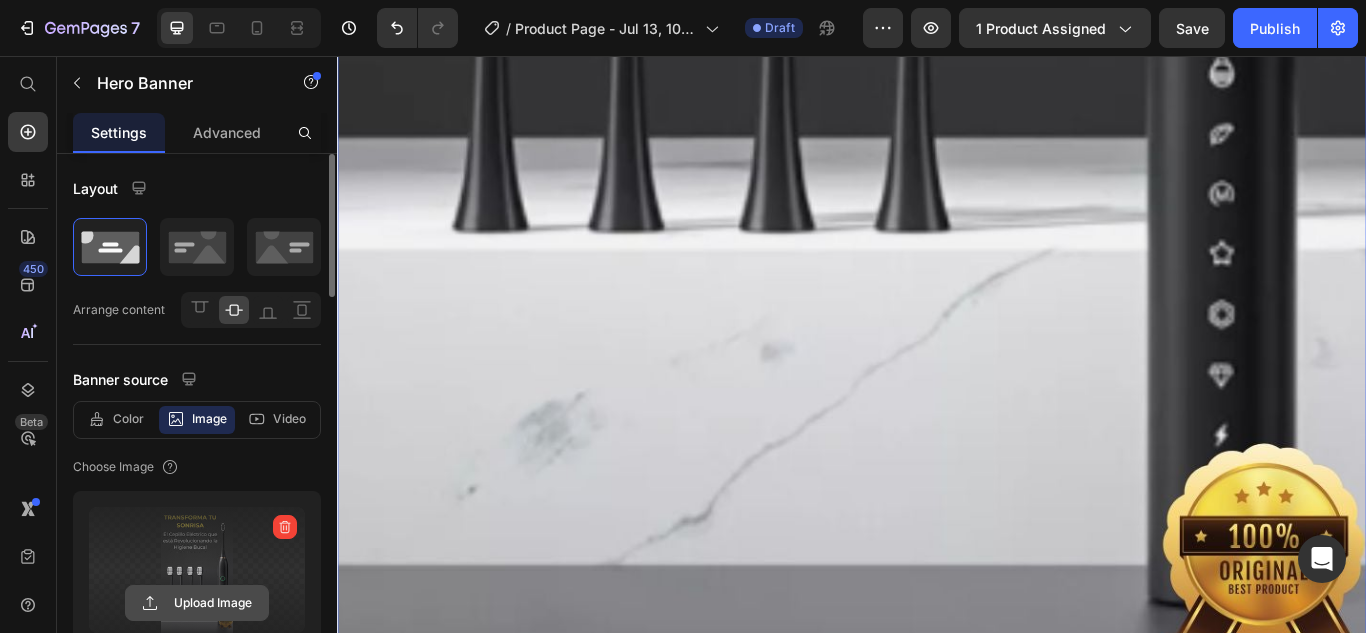 click 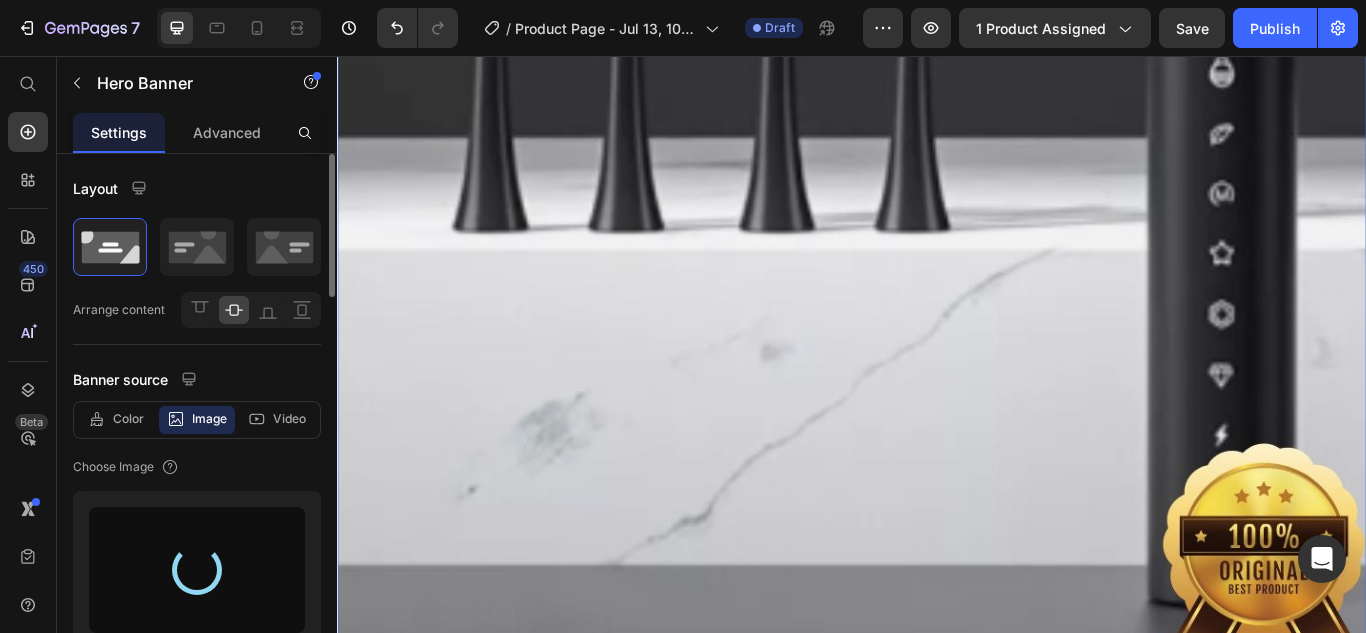 type on "https://cdn.shopify.com/s/files/1/0835/0236/7033/files/gempages_510635740900623162-4f936ece-75e3-4657-8112-7299e34760c8.jpg" 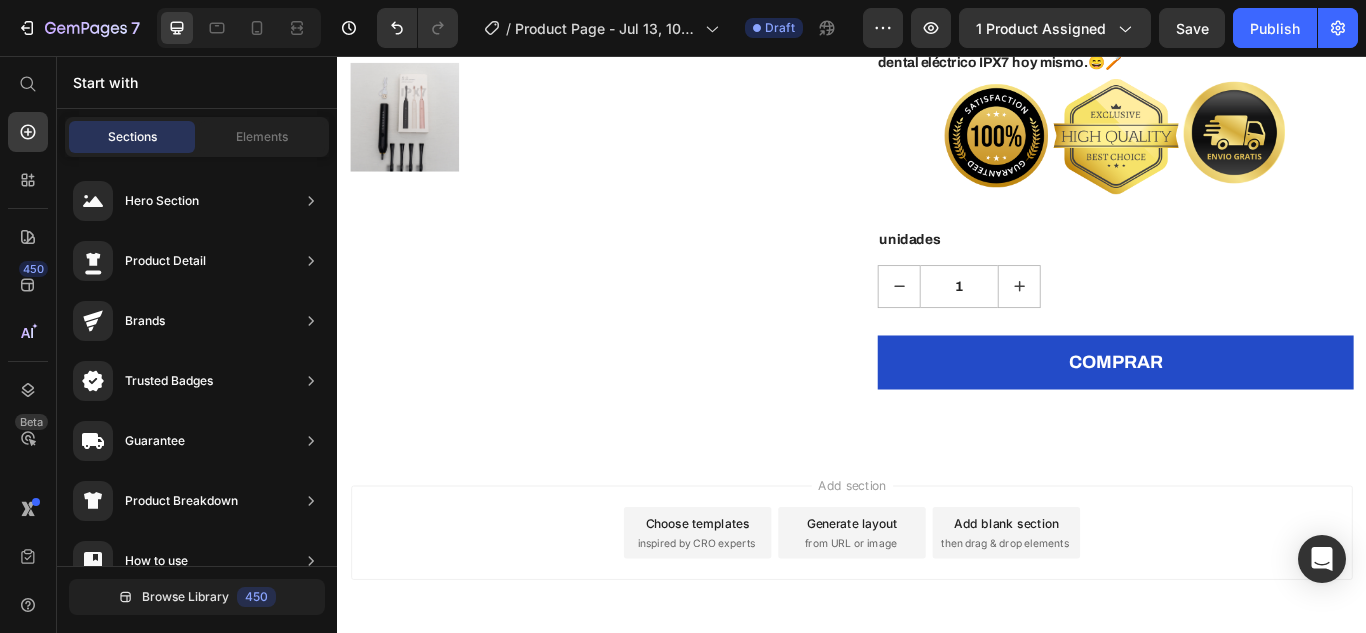 scroll, scrollTop: 5108, scrollLeft: 0, axis: vertical 